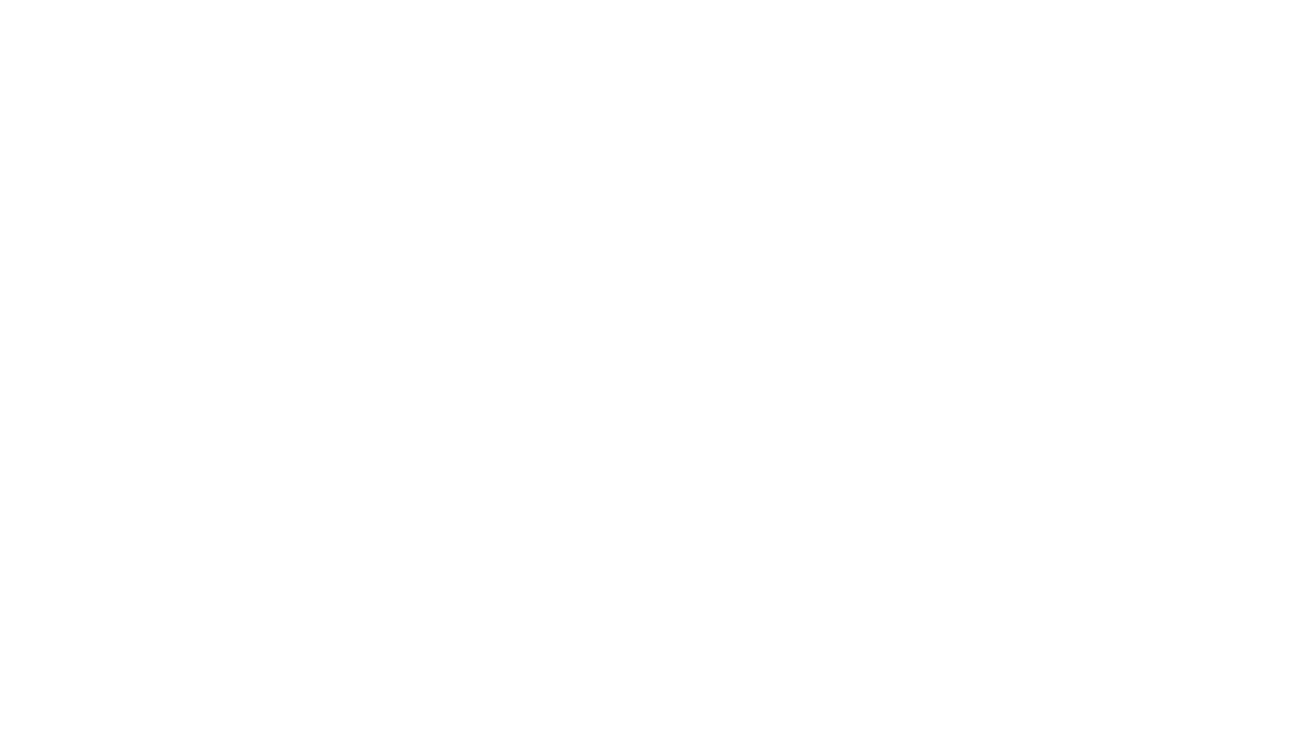 scroll, scrollTop: 0, scrollLeft: 0, axis: both 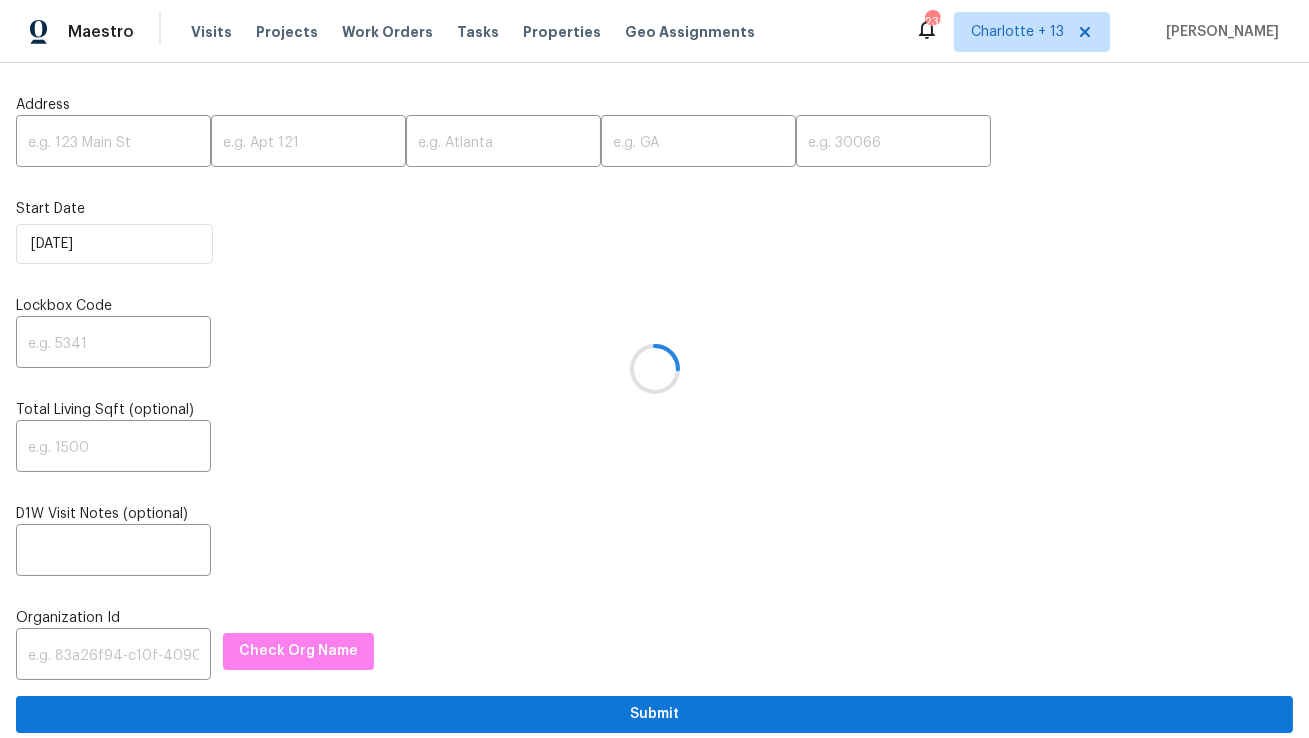 click at bounding box center (654, 369) 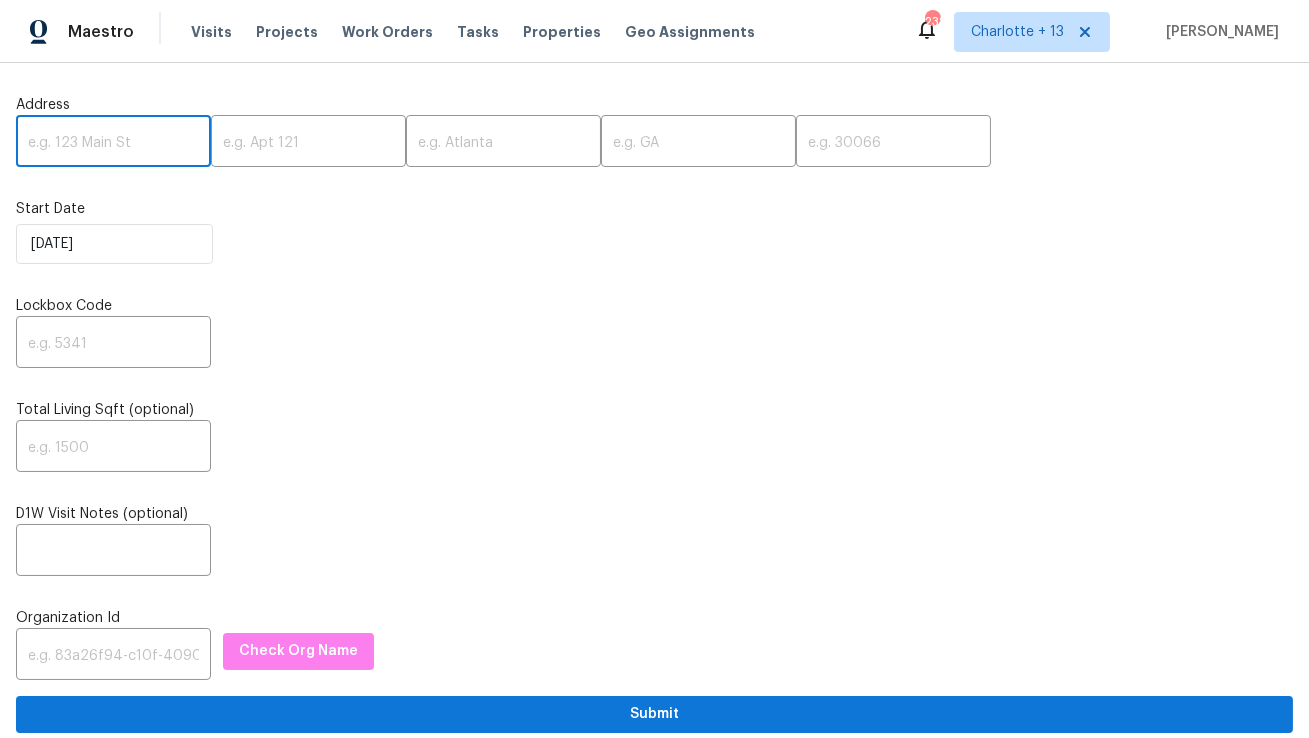 click at bounding box center [113, 143] 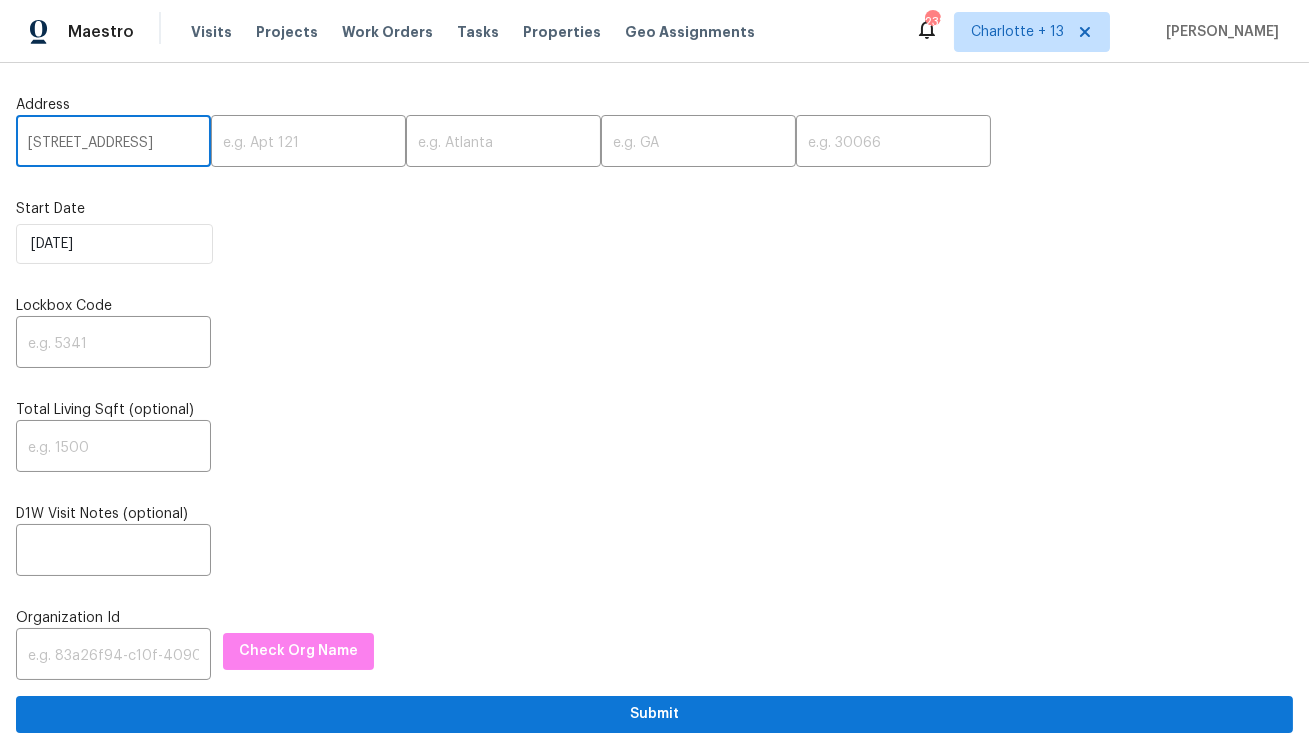 scroll, scrollTop: 0, scrollLeft: 99, axis: horizontal 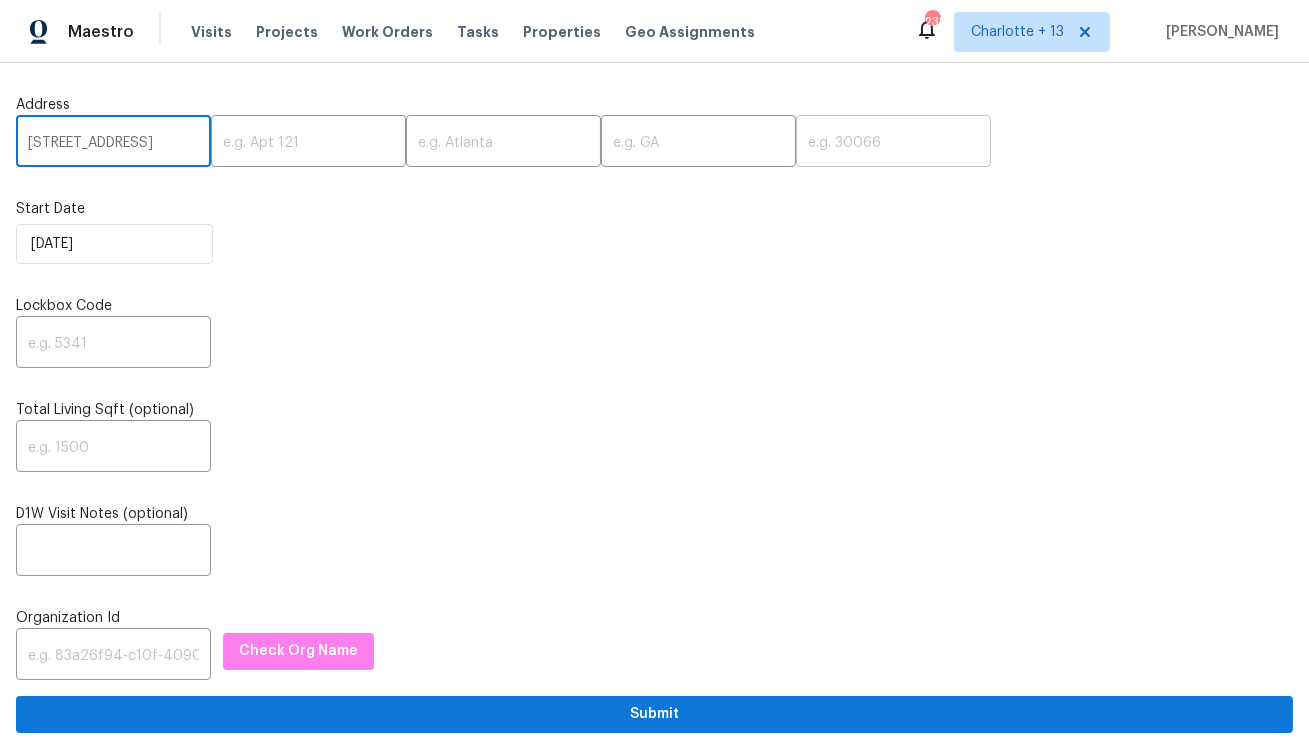 type on "[STREET_ADDRESS]" 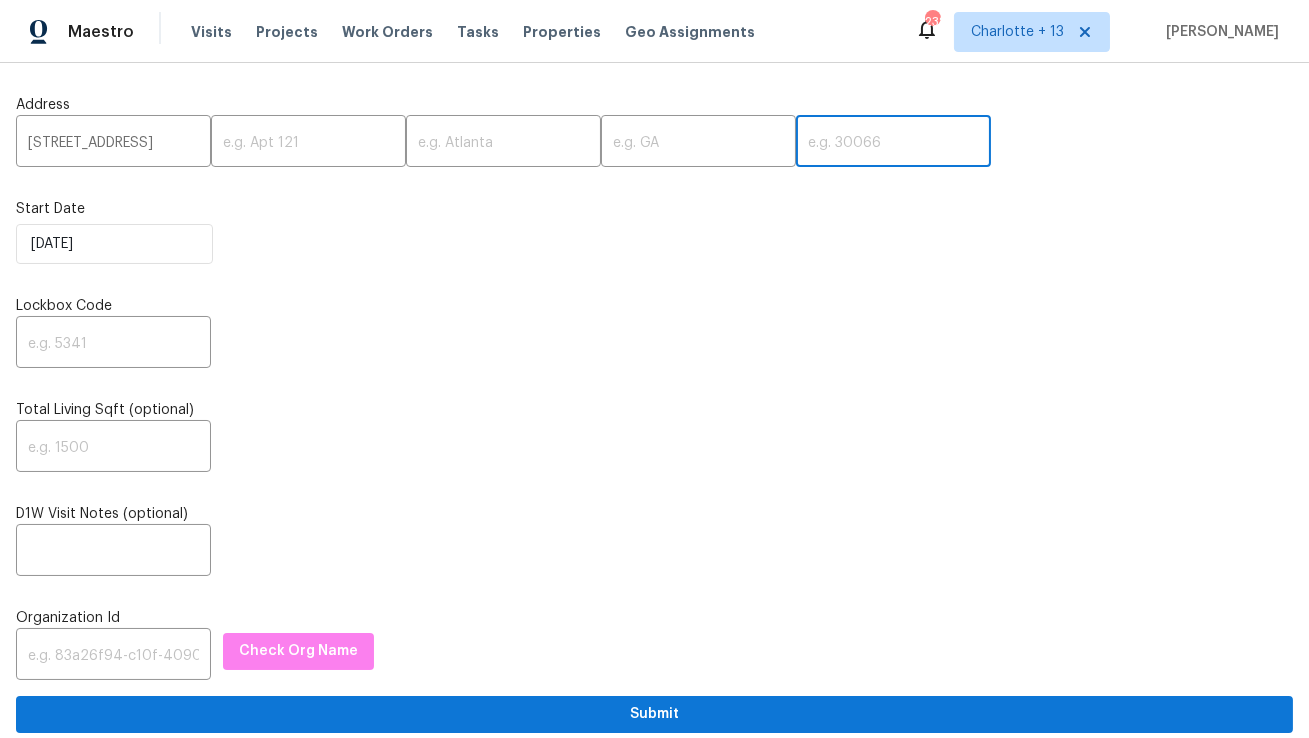scroll, scrollTop: 0, scrollLeft: 0, axis: both 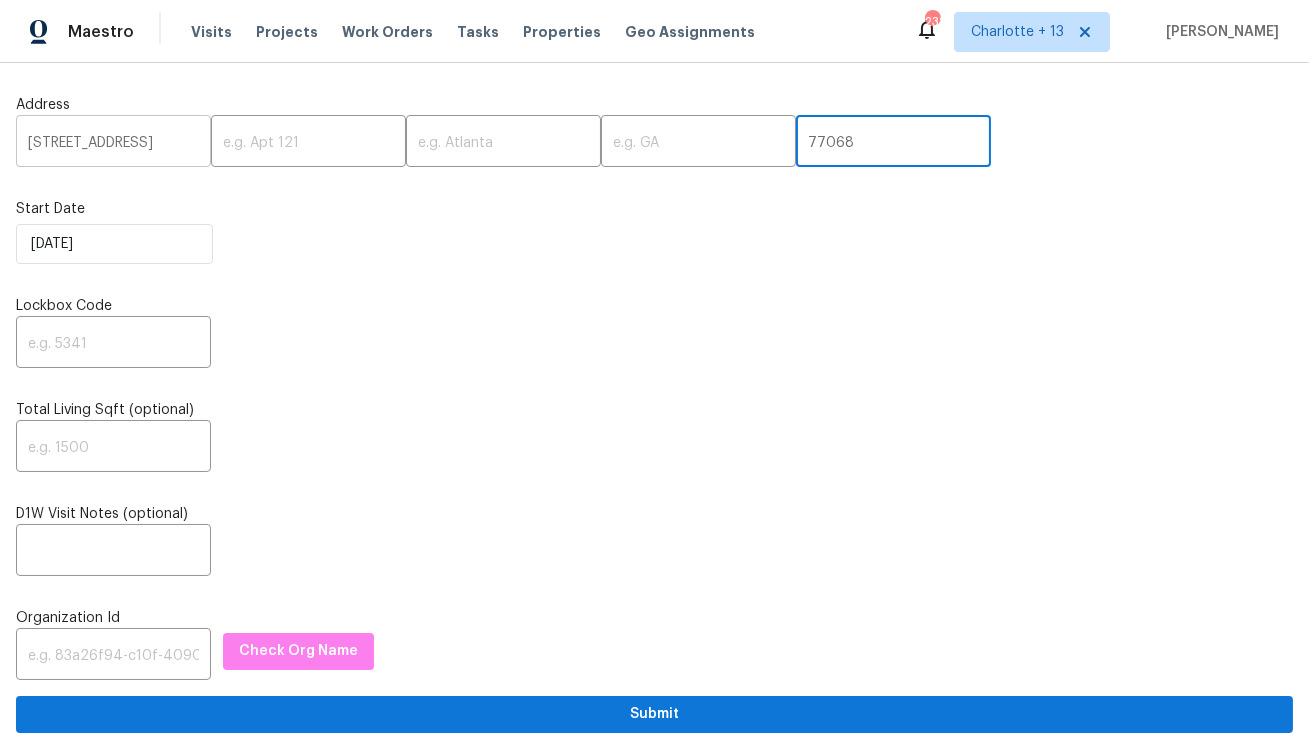 type on "77068" 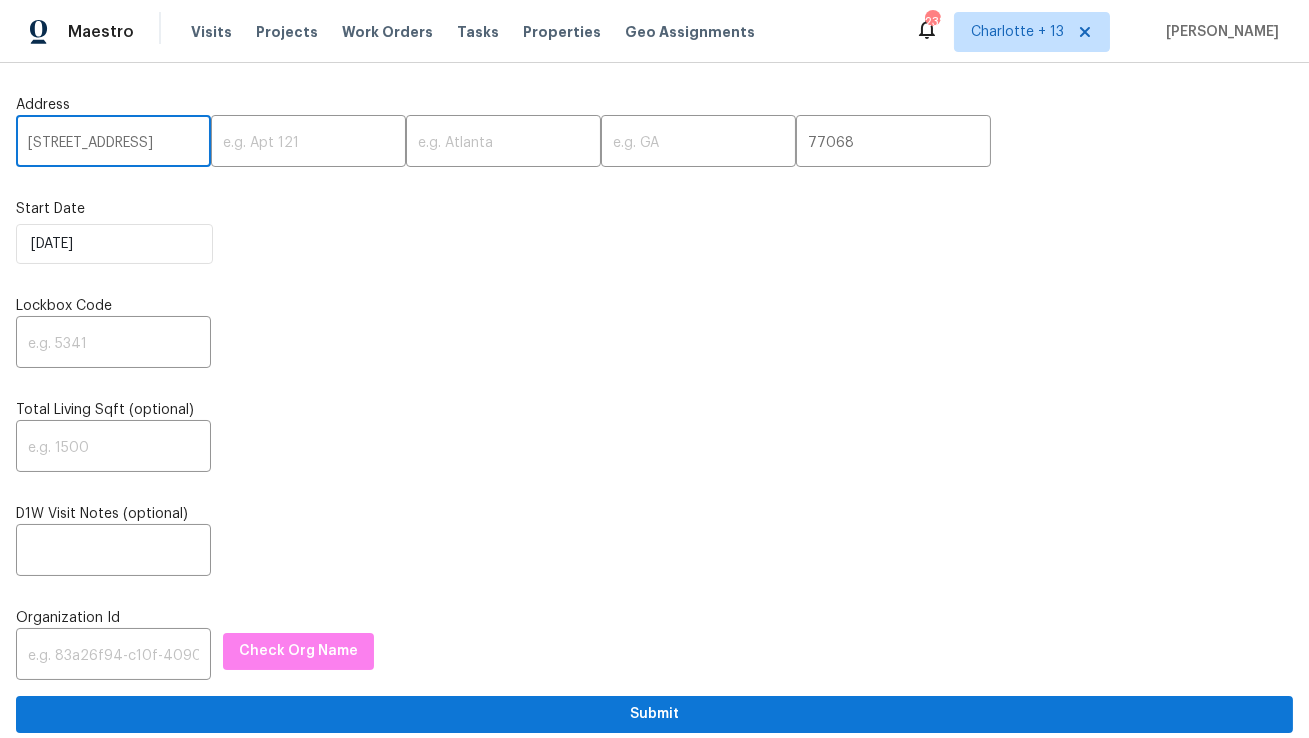 click on "[STREET_ADDRESS]" at bounding box center (113, 143) 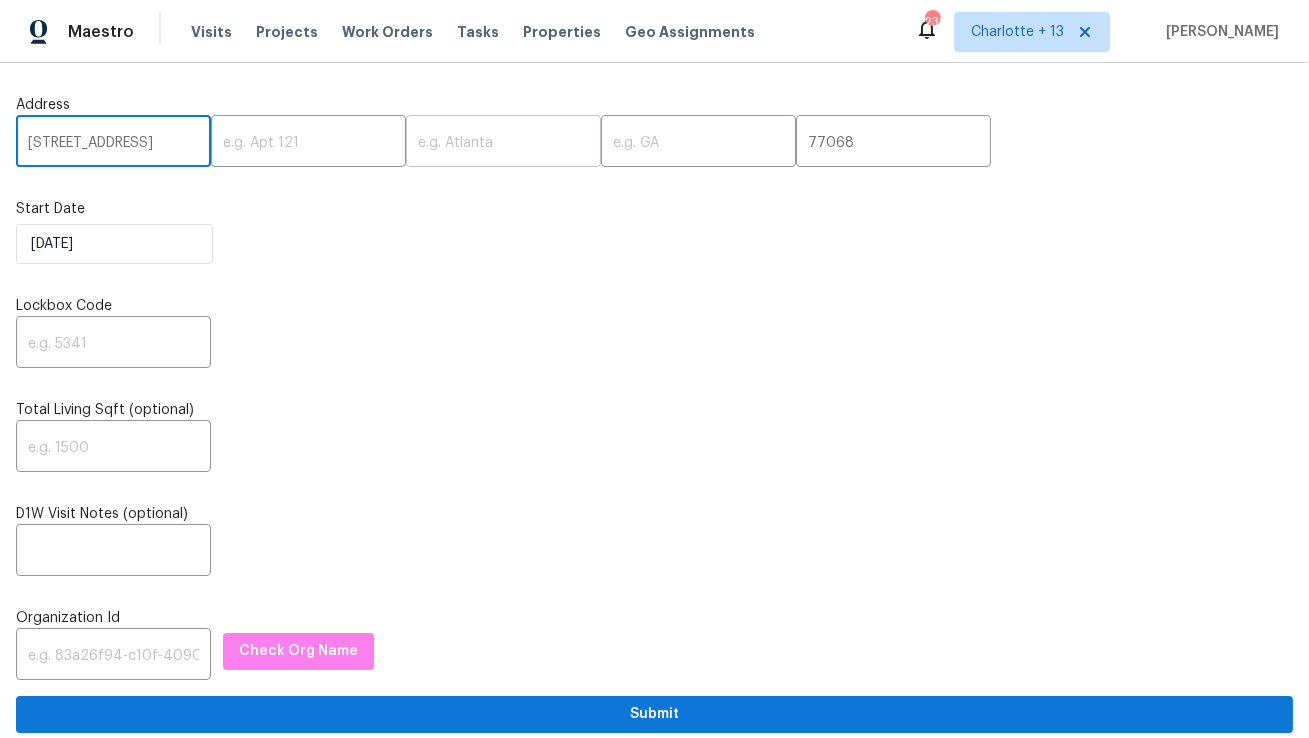 type on "[STREET_ADDRESS]" 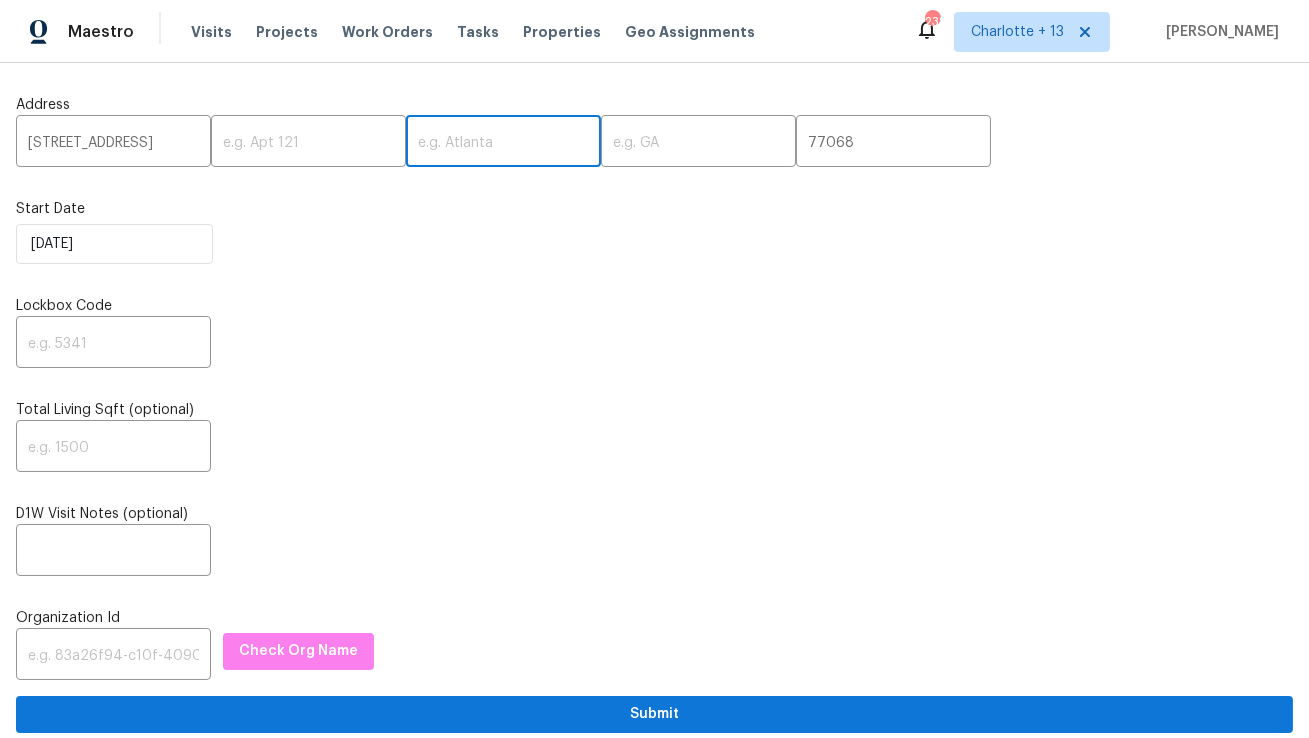 paste on "[GEOGRAPHIC_DATA]" 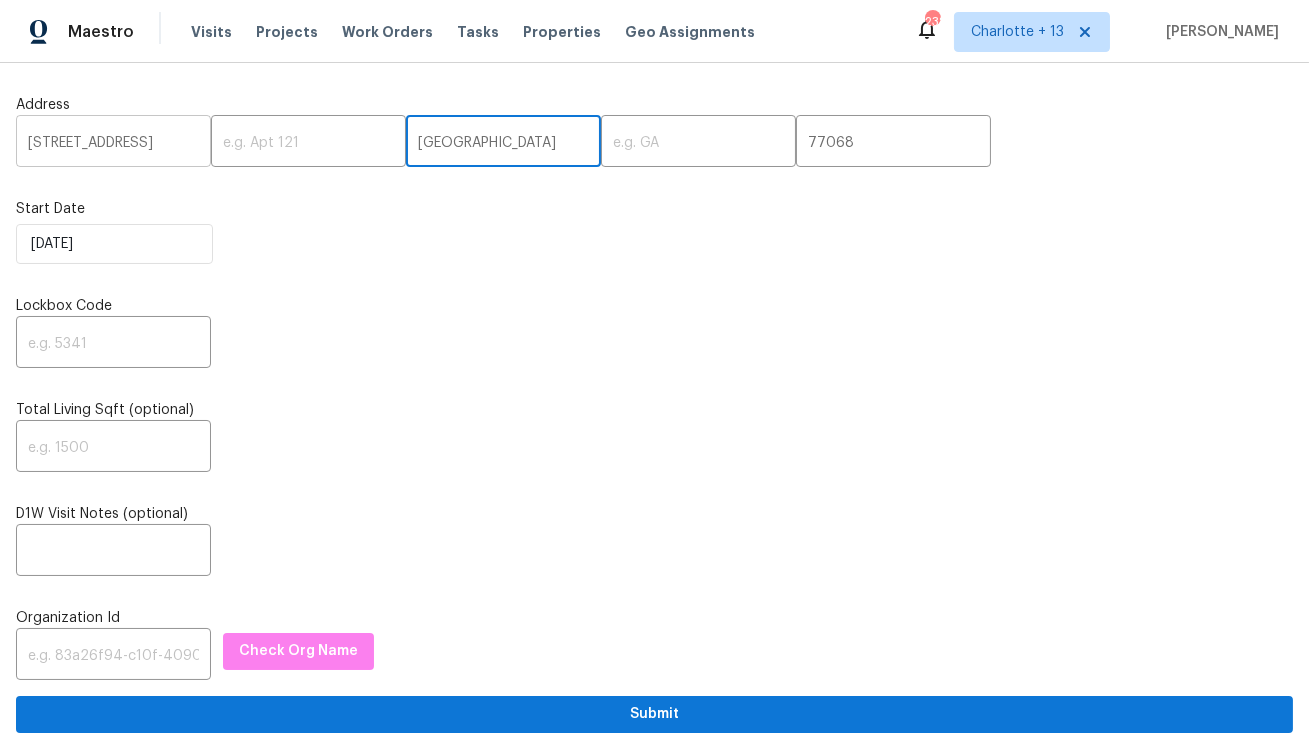 type on "[GEOGRAPHIC_DATA]" 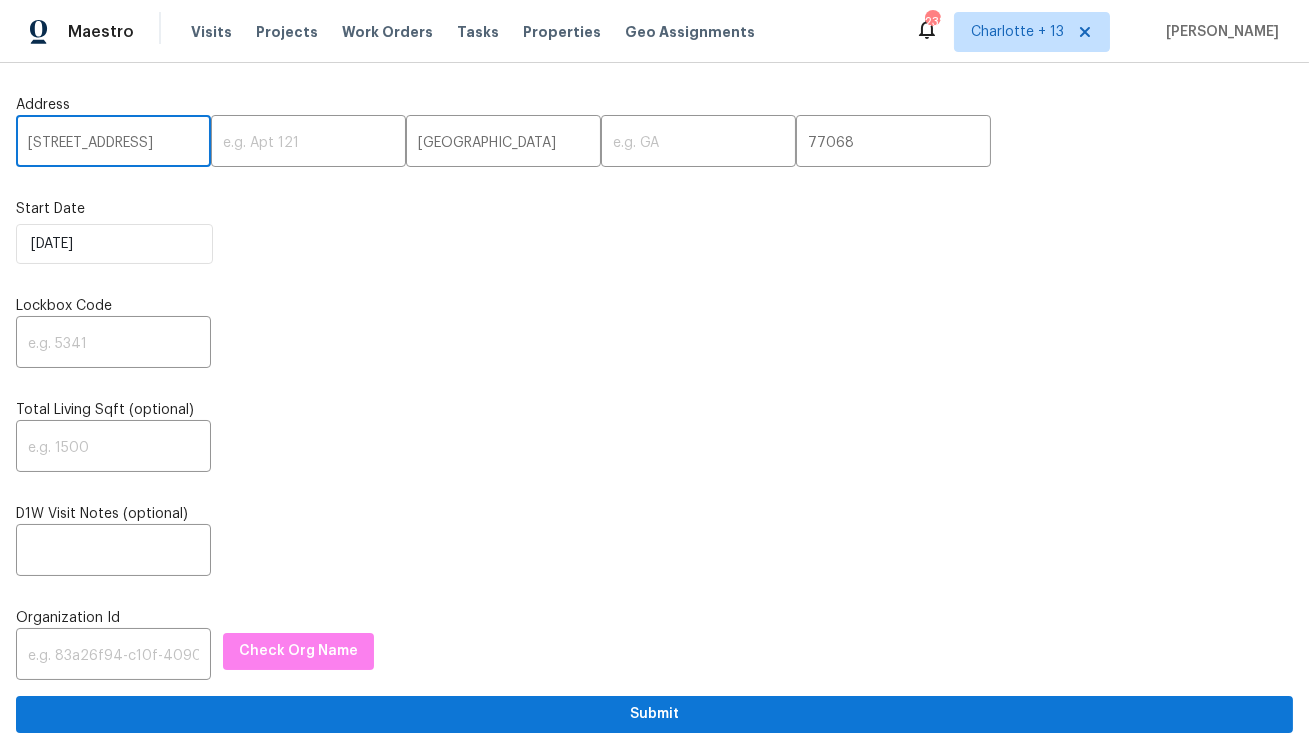 click on "[STREET_ADDRESS]" at bounding box center (113, 143) 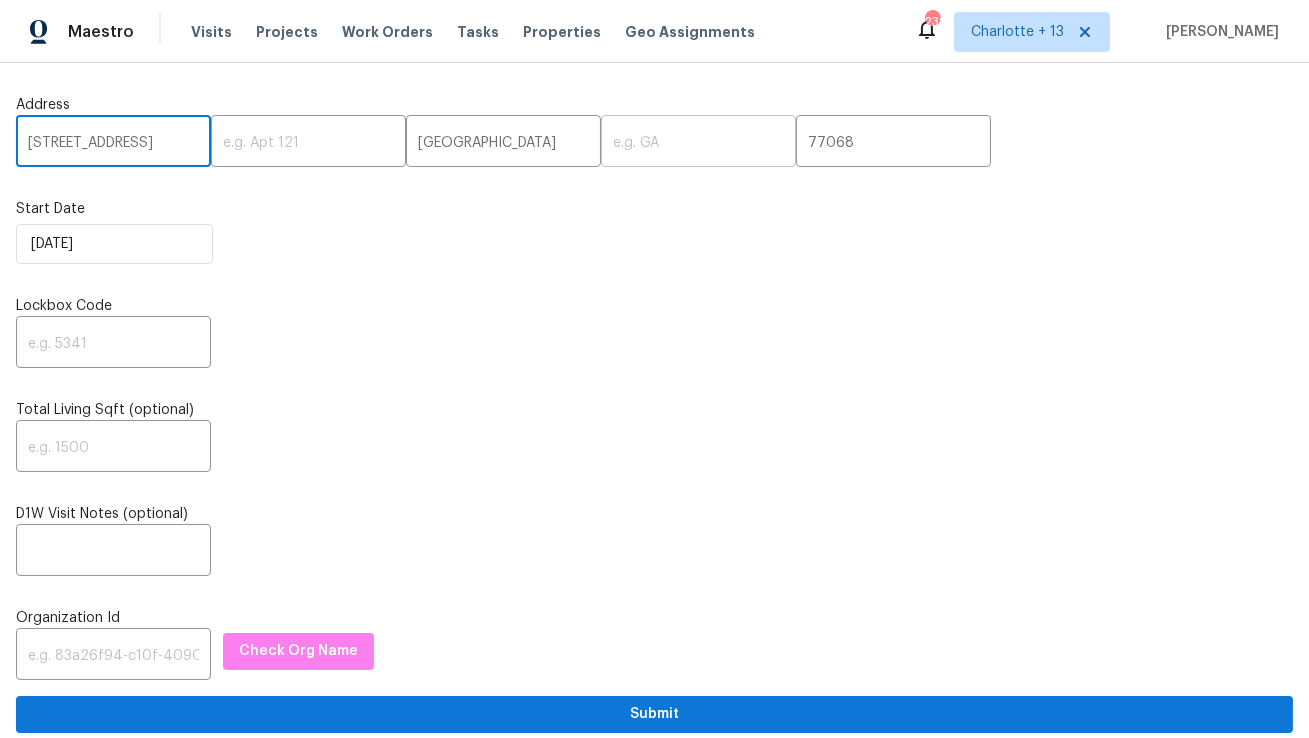 type on "[STREET_ADDRESS]" 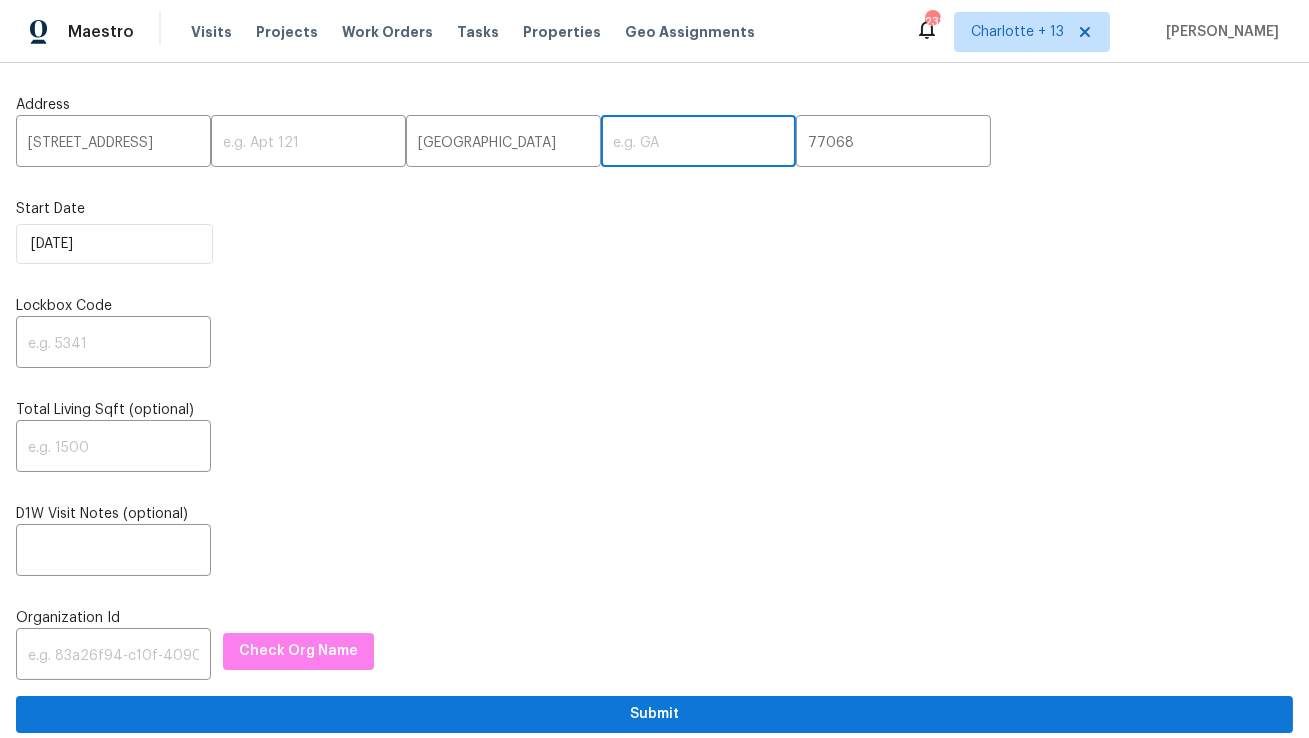paste on "[GEOGRAPHIC_DATA]" 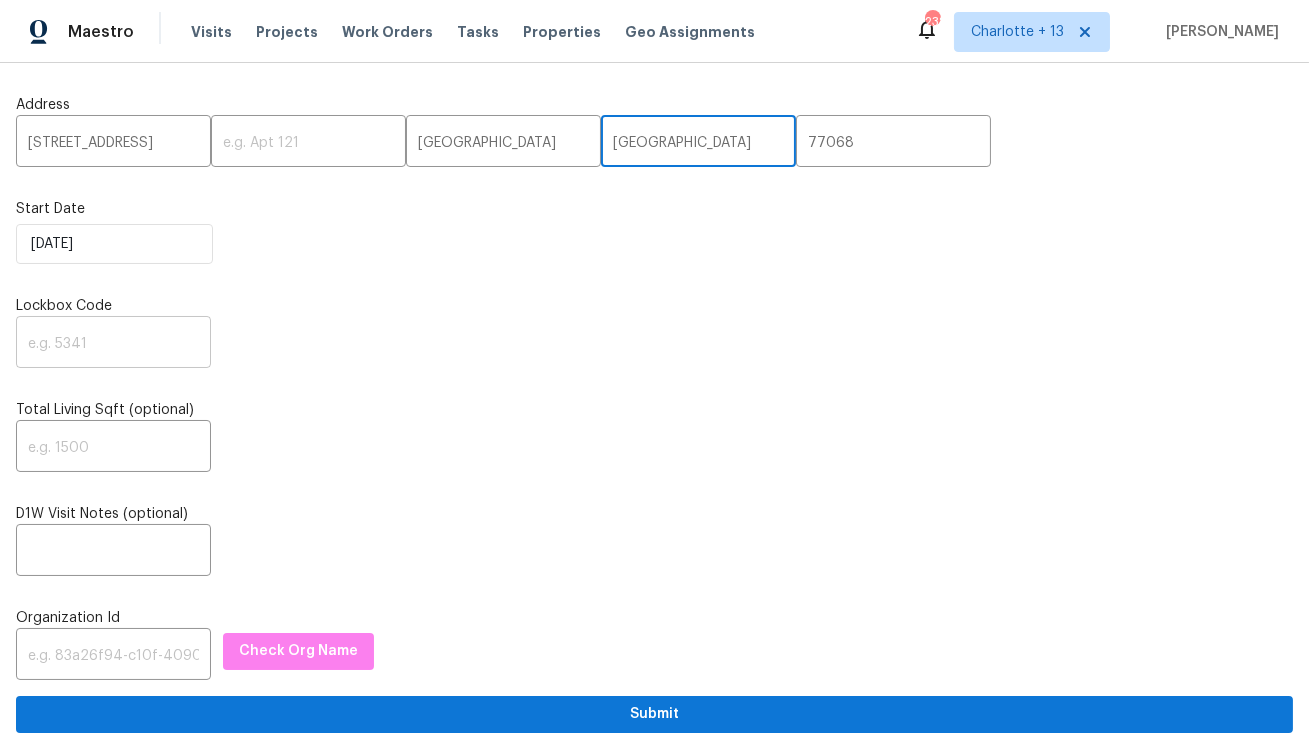 type on "[GEOGRAPHIC_DATA]" 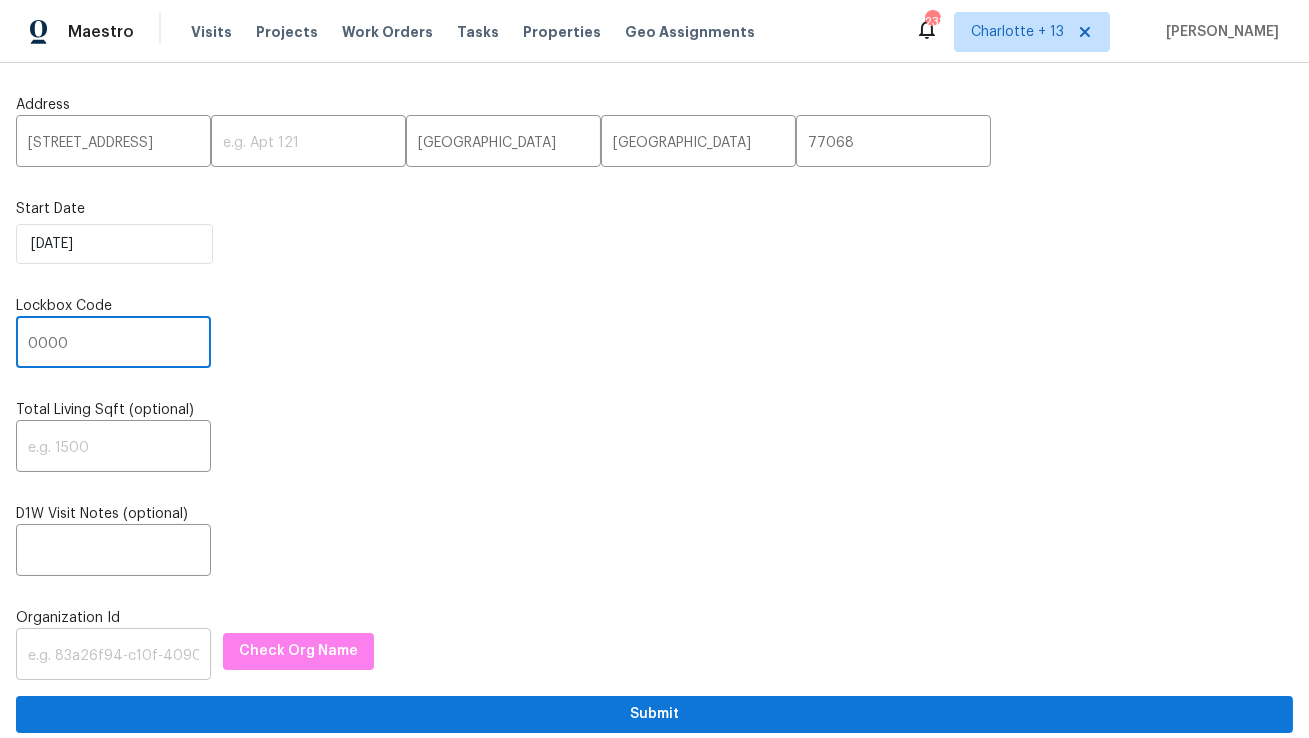 type on "0000" 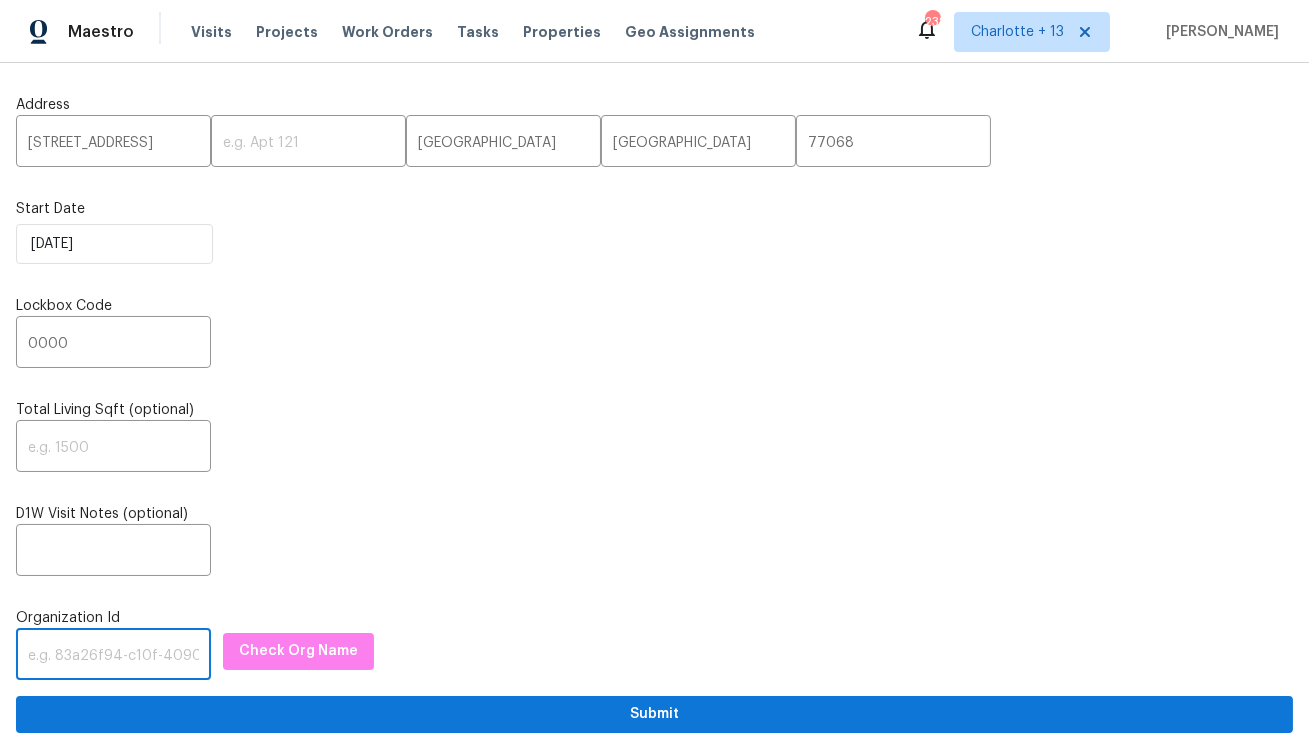 click at bounding box center (113, 656) 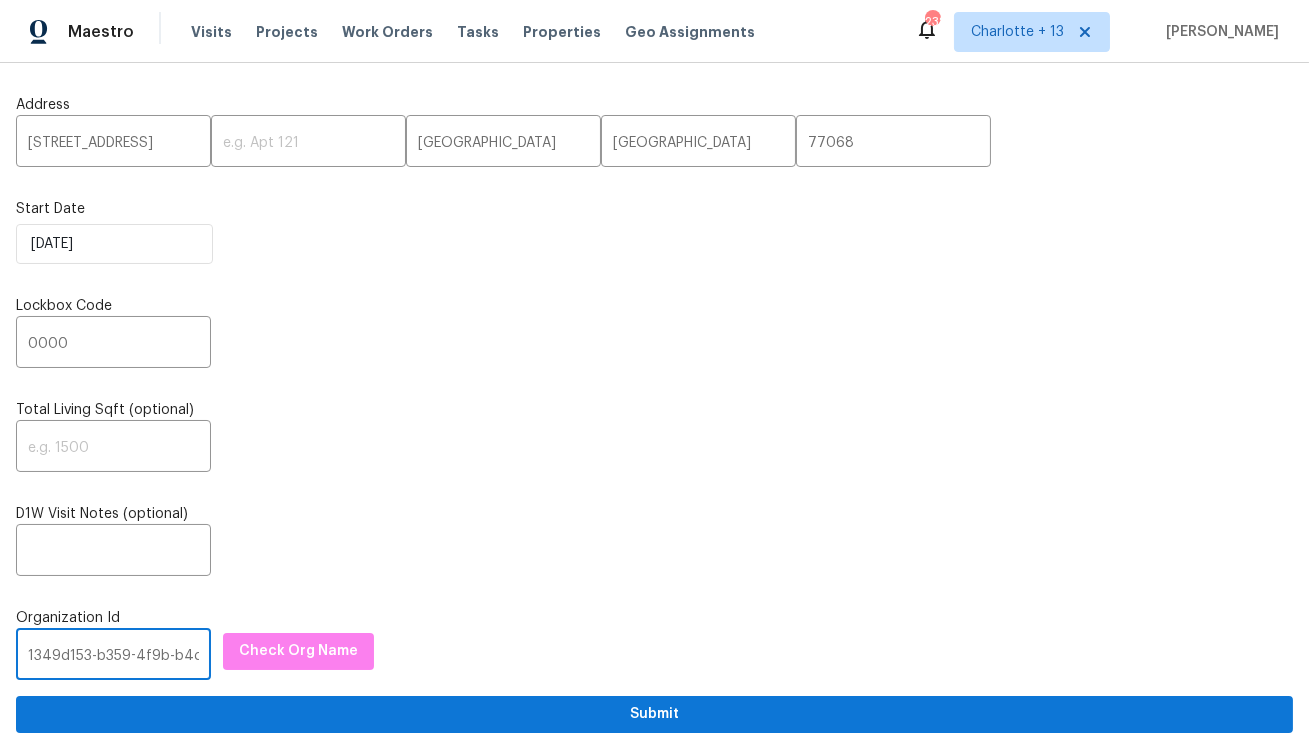 scroll, scrollTop: 0, scrollLeft: 118, axis: horizontal 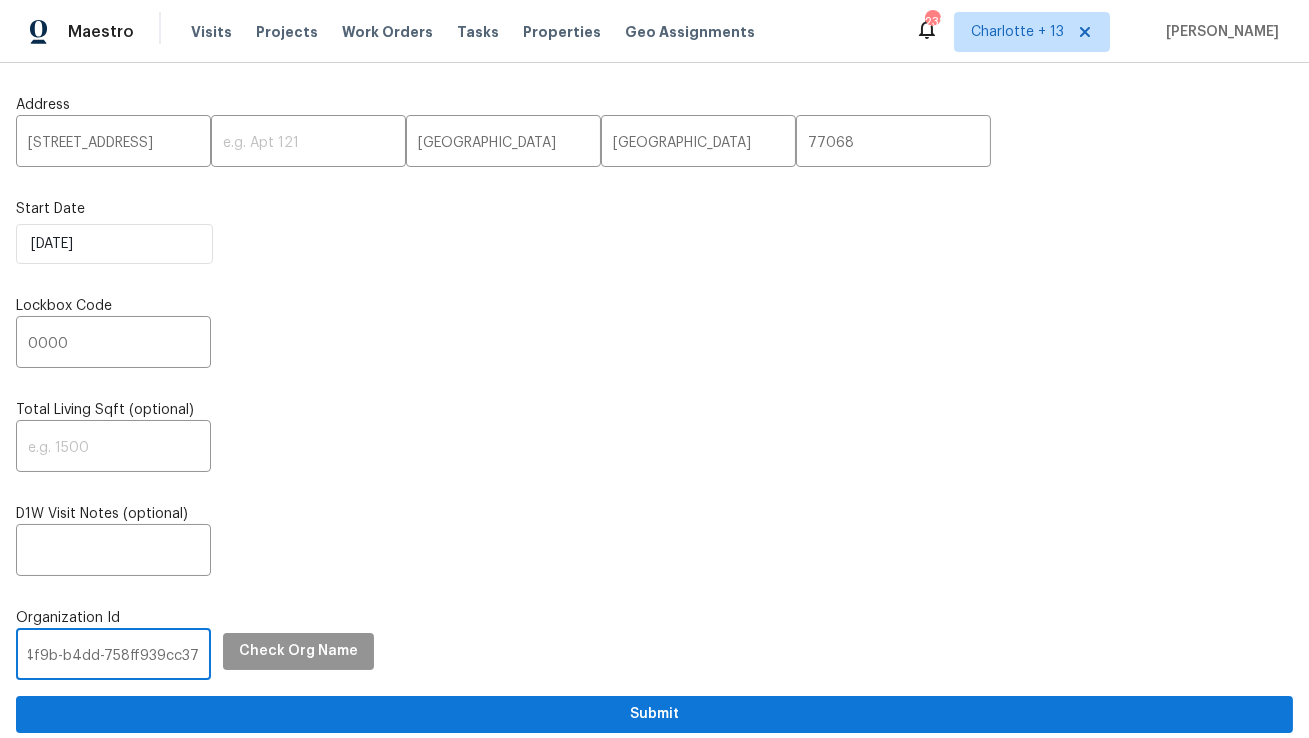 type on "1349d153-b359-4f9b-b4dd-758ff939cc37" 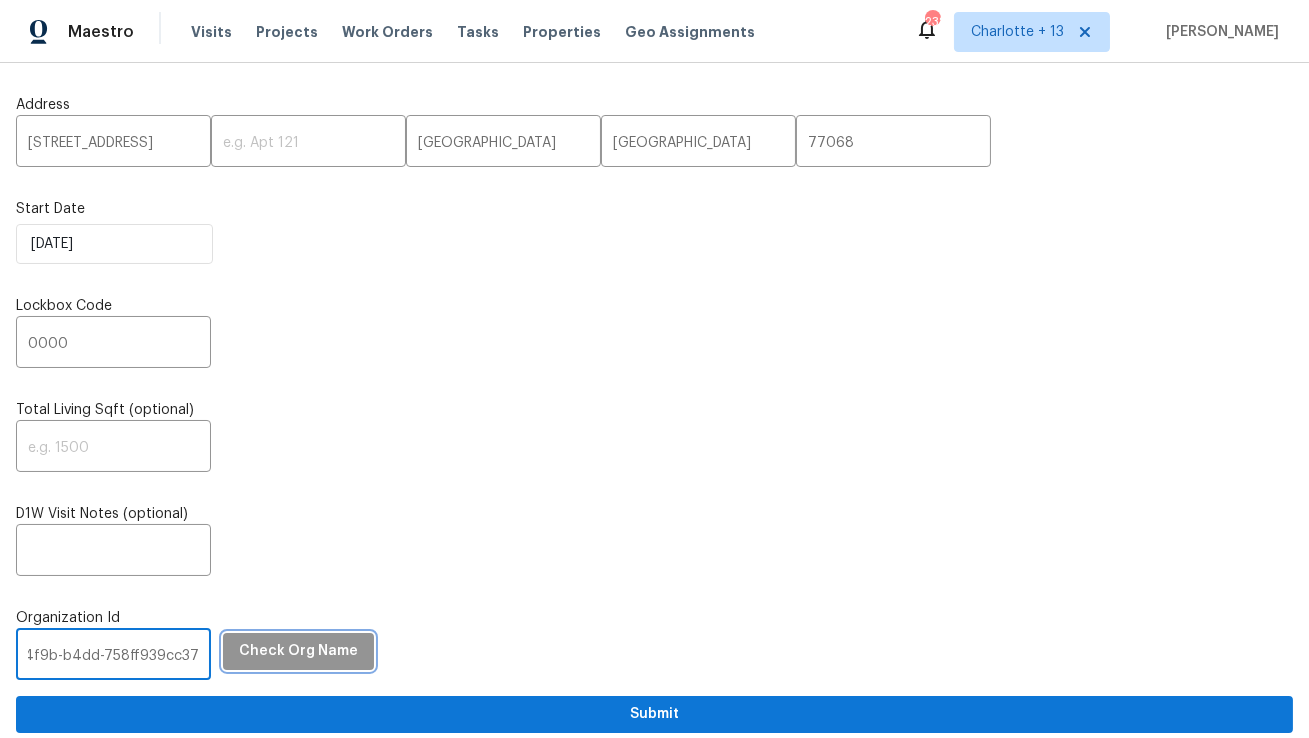 scroll, scrollTop: 0, scrollLeft: 0, axis: both 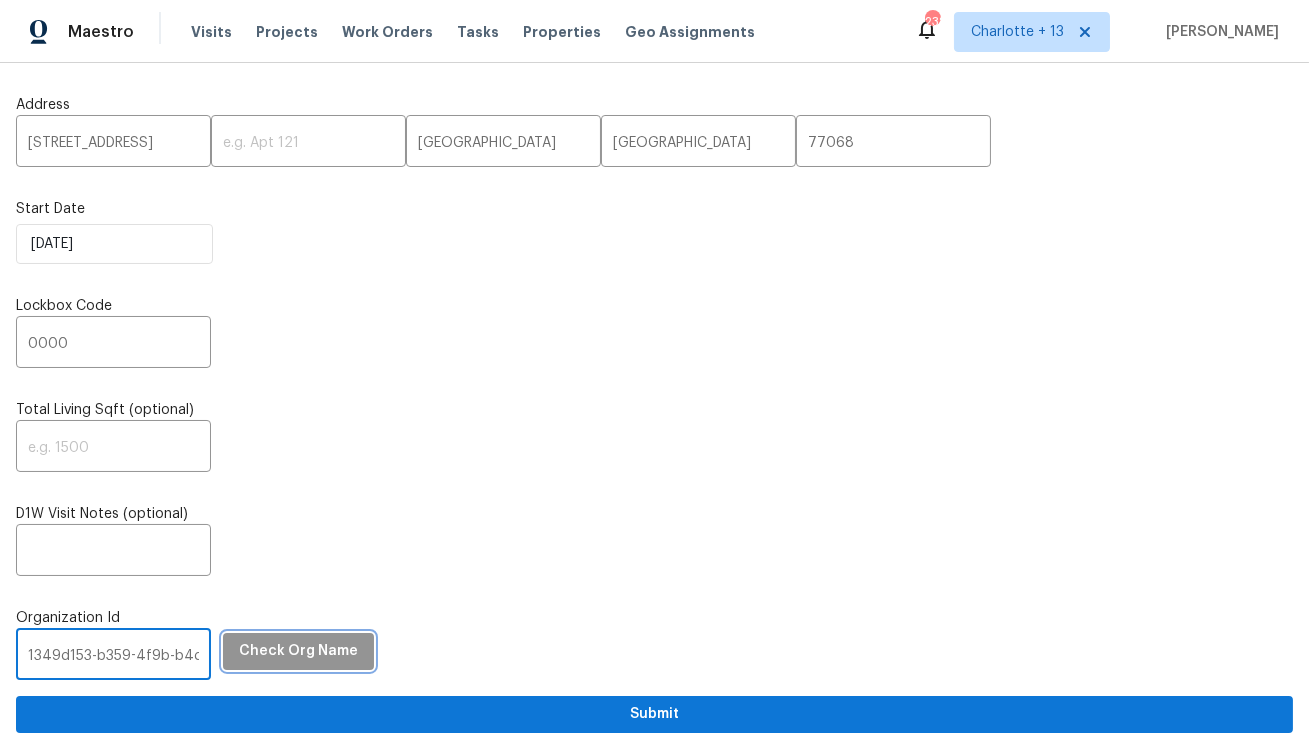 click on "Check Org Name" at bounding box center (298, 651) 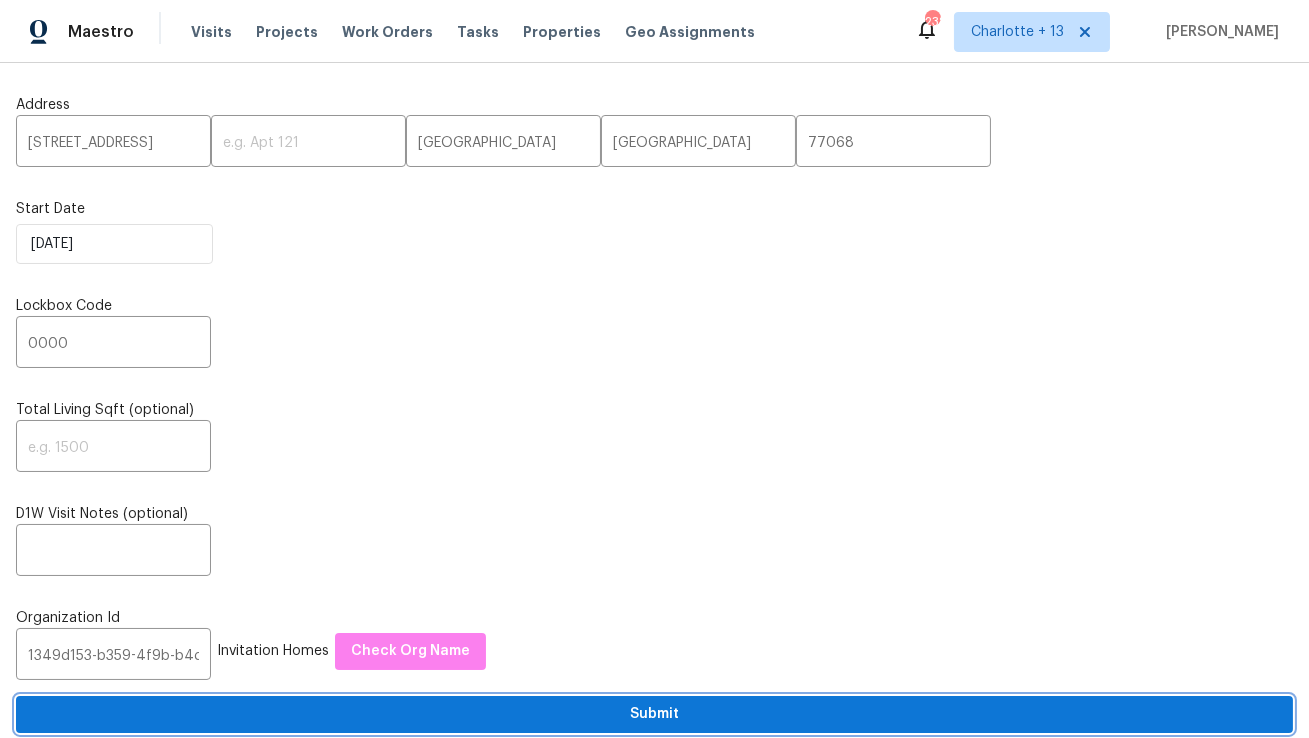 click on "Submit" at bounding box center (654, 714) 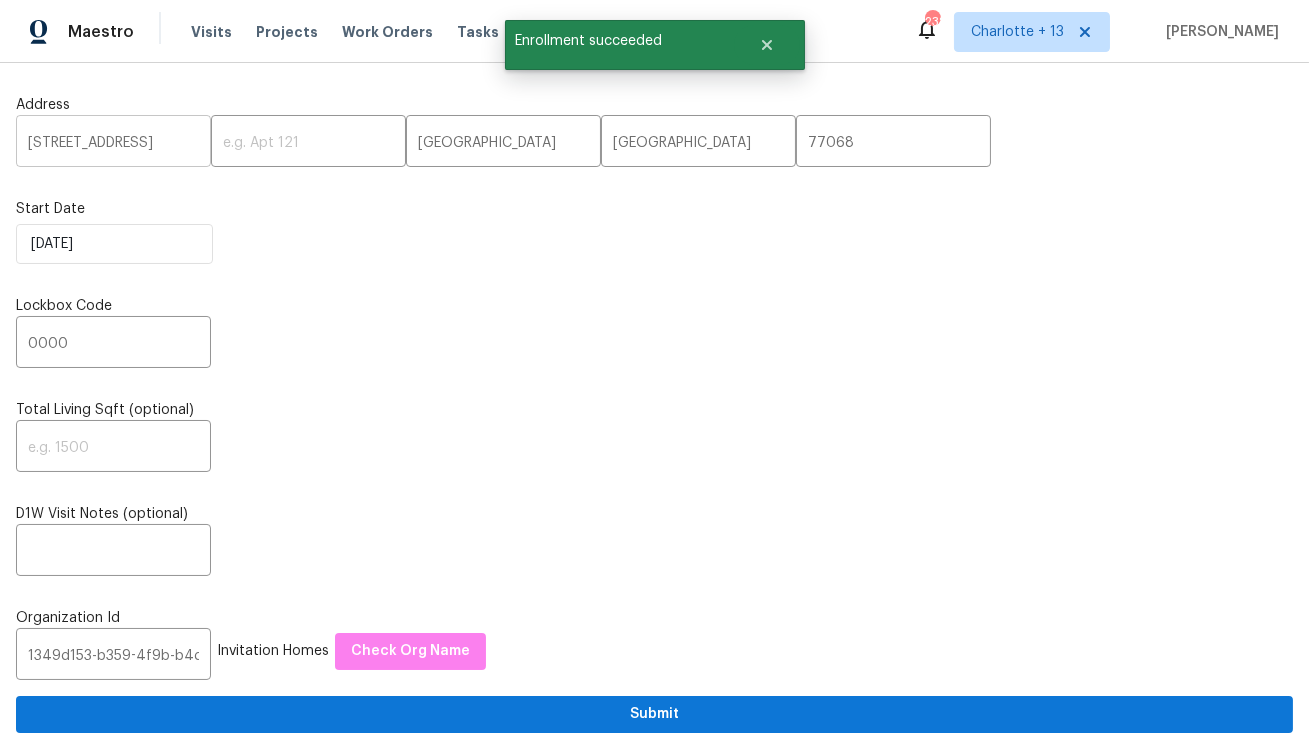 click on "[STREET_ADDRESS]" at bounding box center [113, 143] 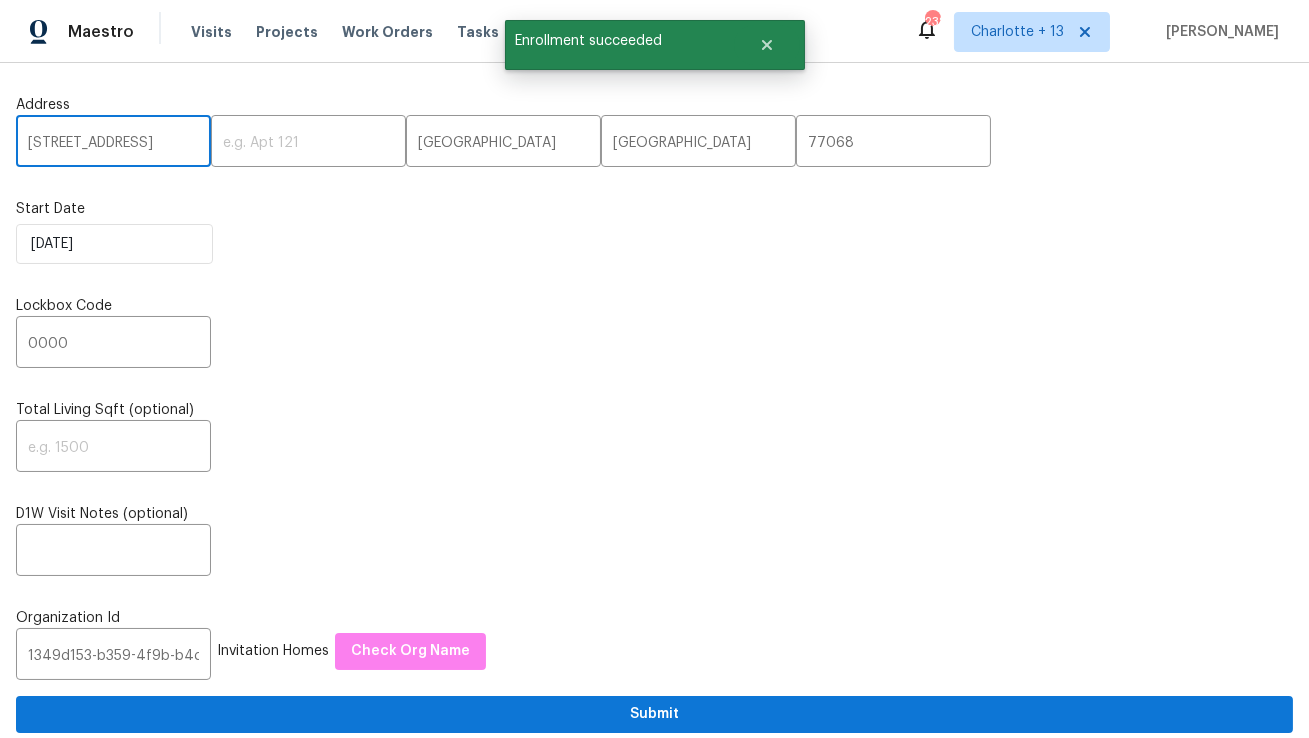 click on "[STREET_ADDRESS]" at bounding box center (113, 143) 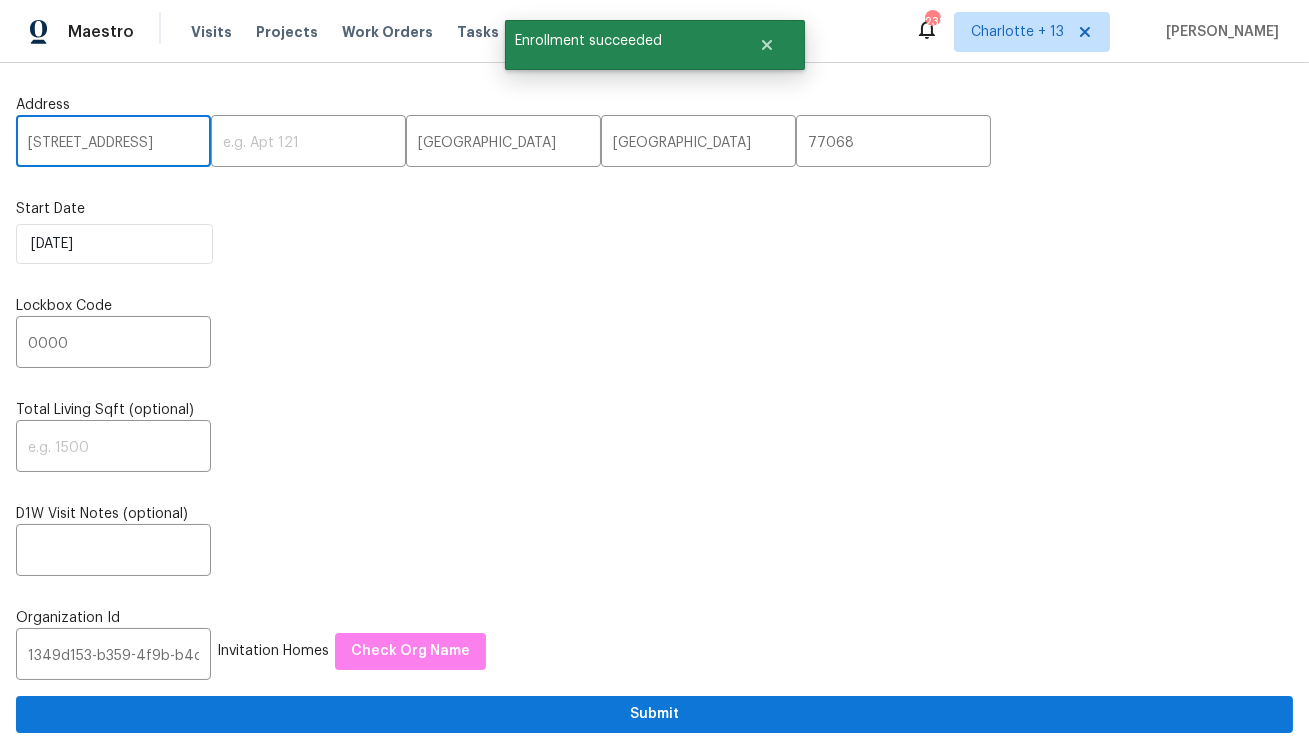 click on "[STREET_ADDRESS]" at bounding box center (113, 143) 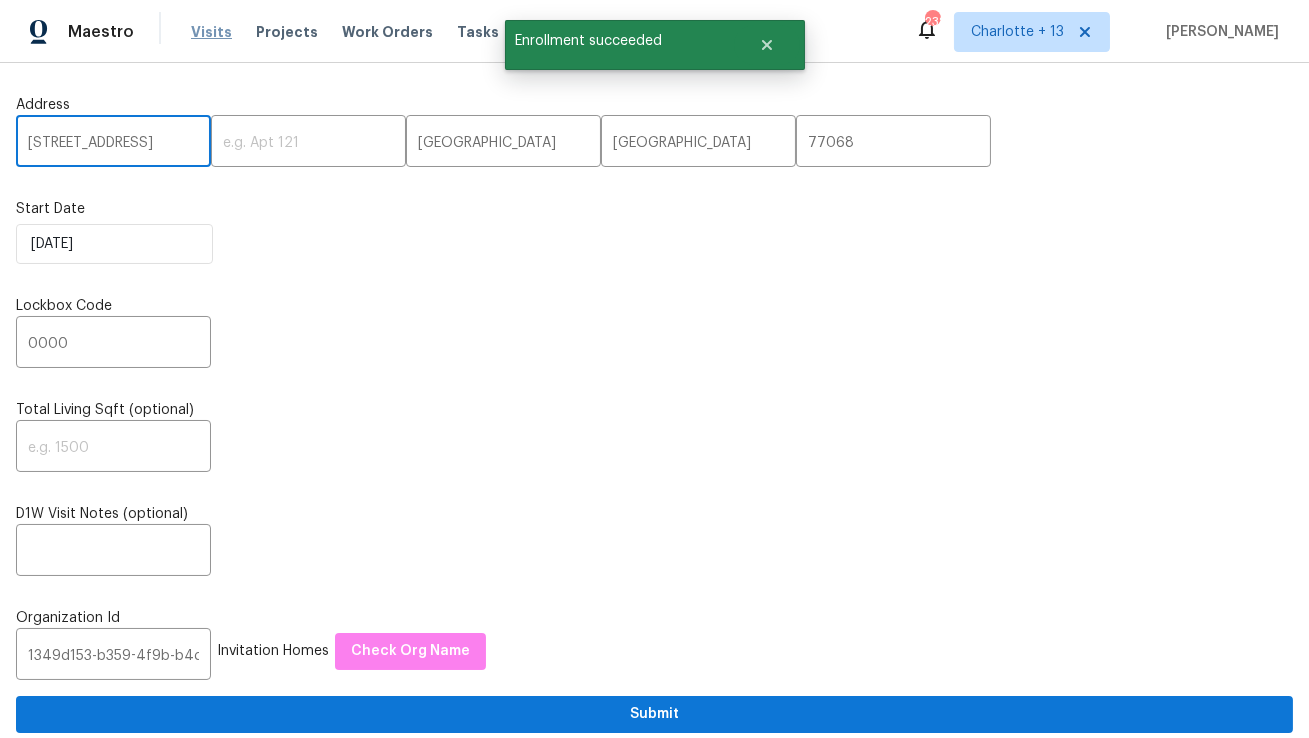 click on "Visits" at bounding box center (211, 32) 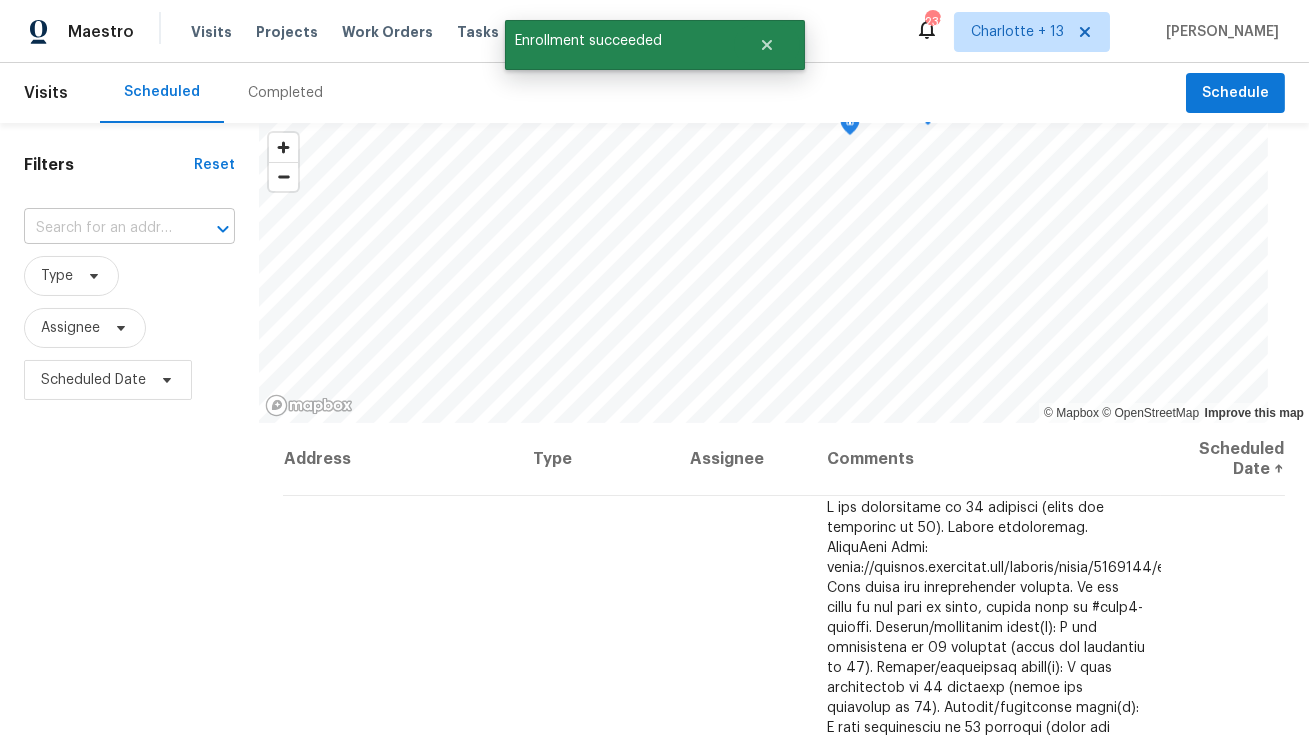 click at bounding box center [101, 228] 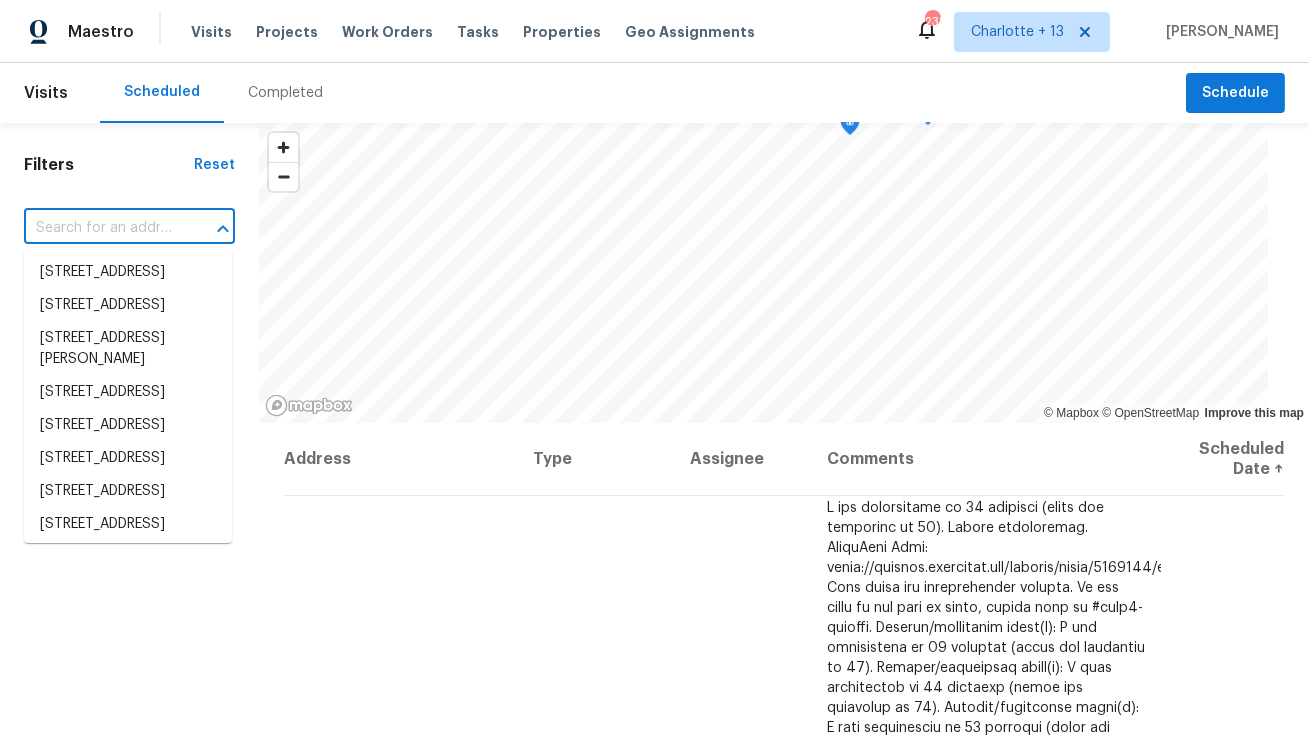 paste on "[STREET_ADDRESS]" 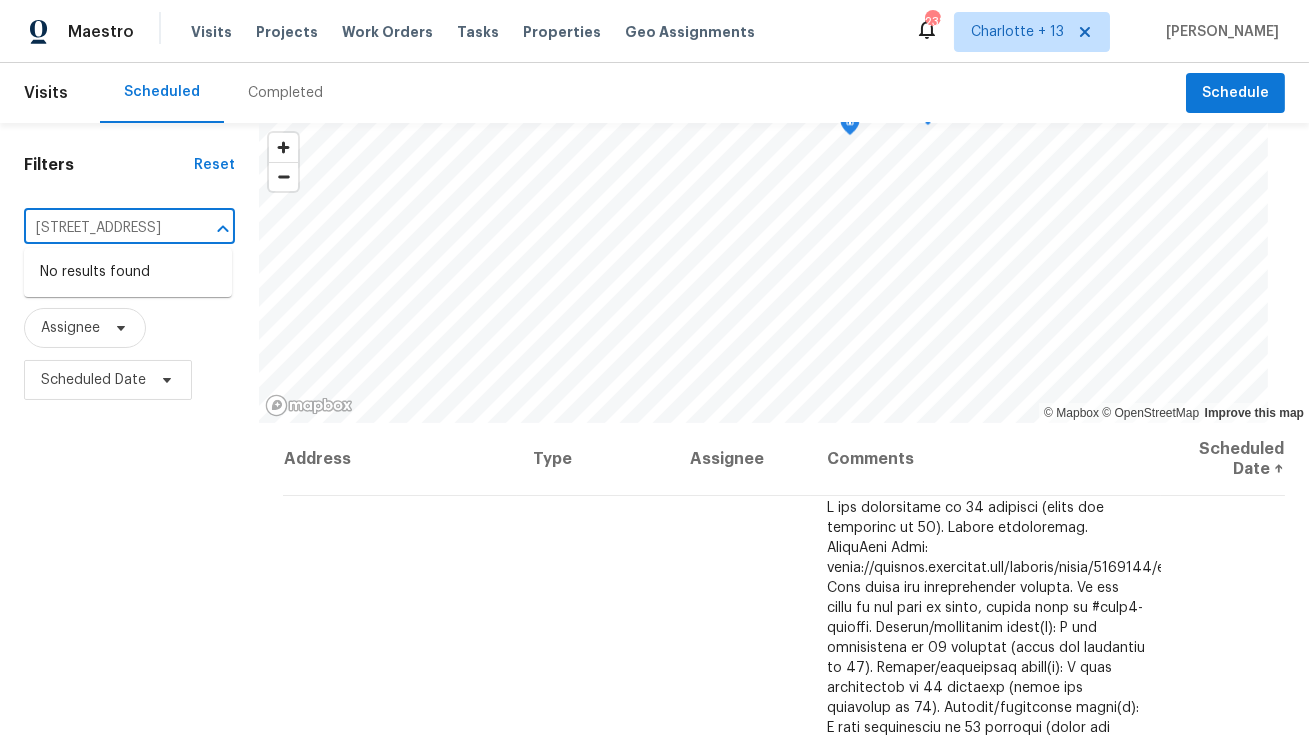 type on "[STREET_ADDRESS]" 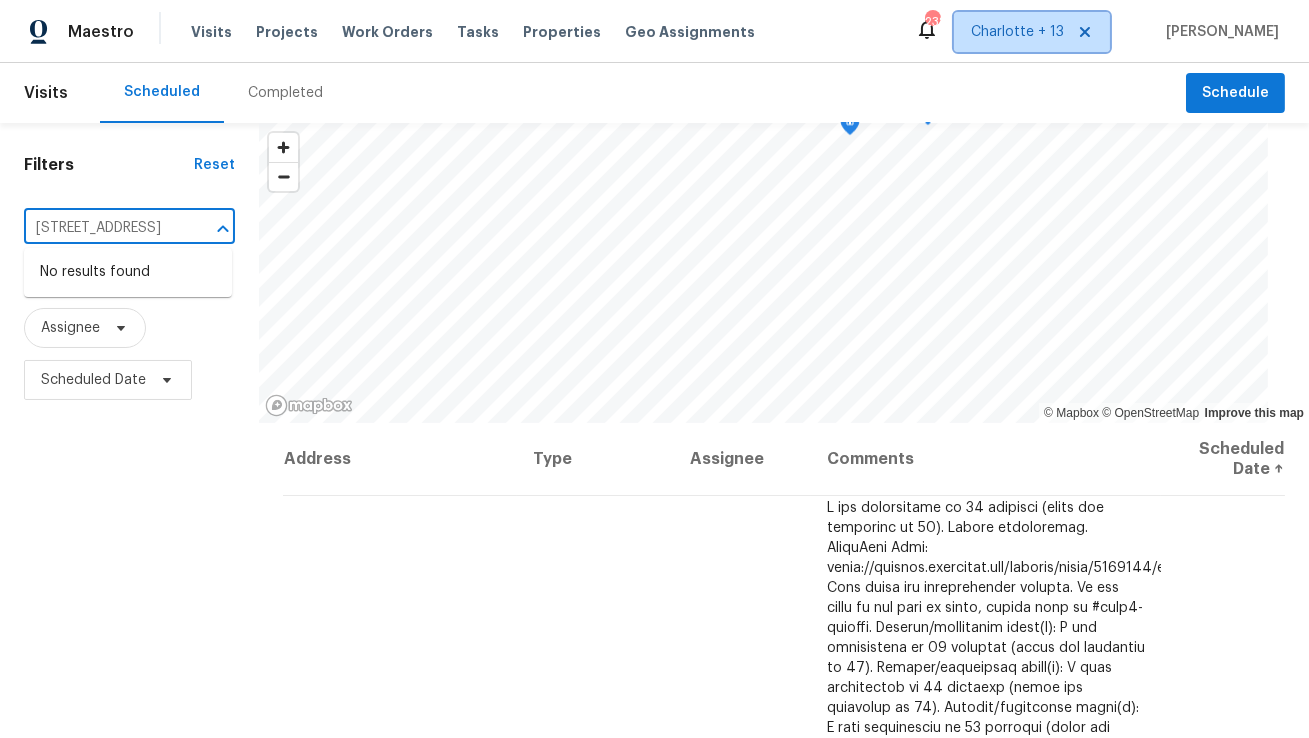 type 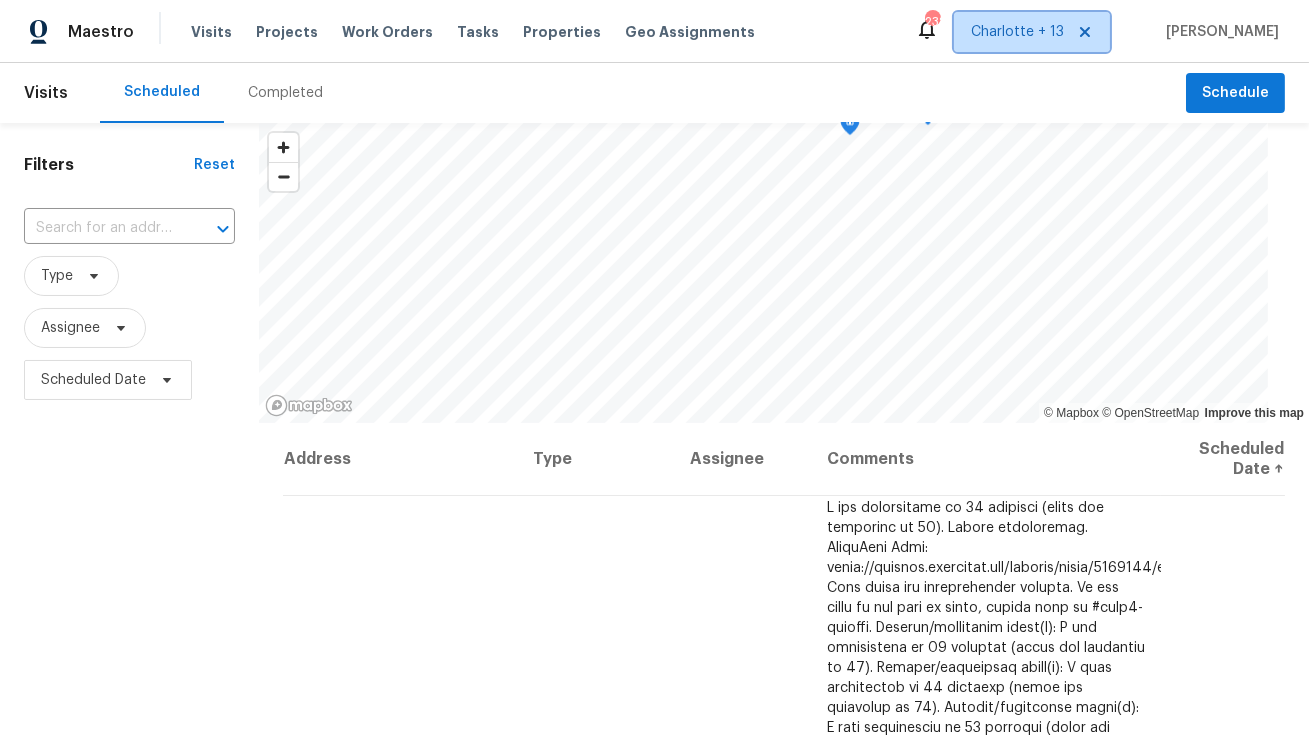 click 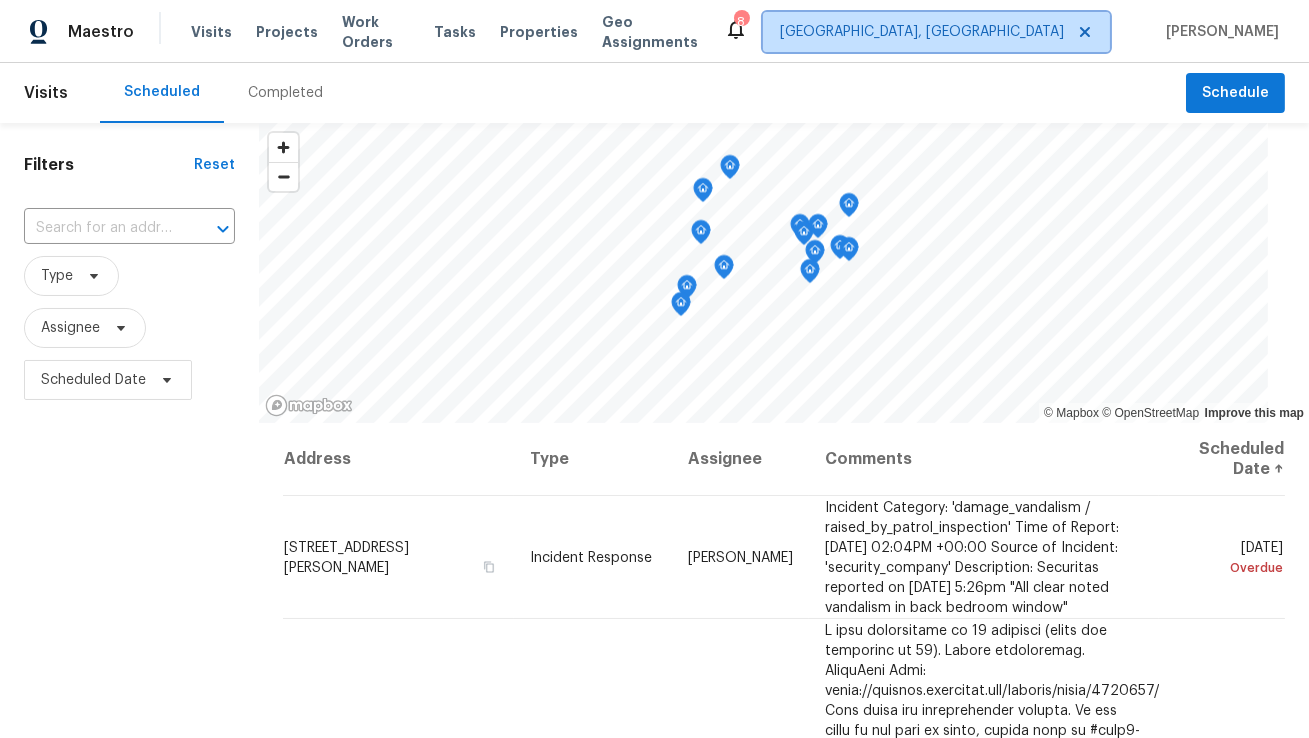 click on "[GEOGRAPHIC_DATA], [GEOGRAPHIC_DATA]" at bounding box center (936, 32) 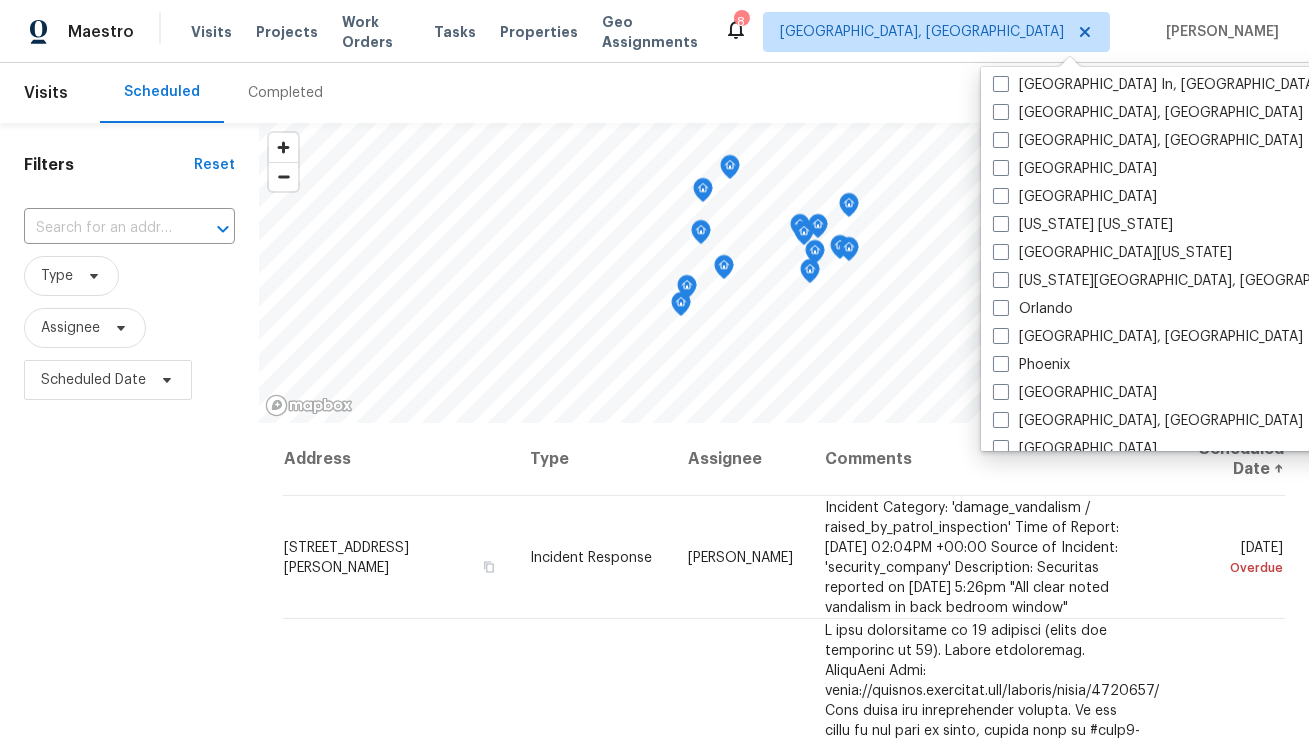 scroll, scrollTop: 878, scrollLeft: 0, axis: vertical 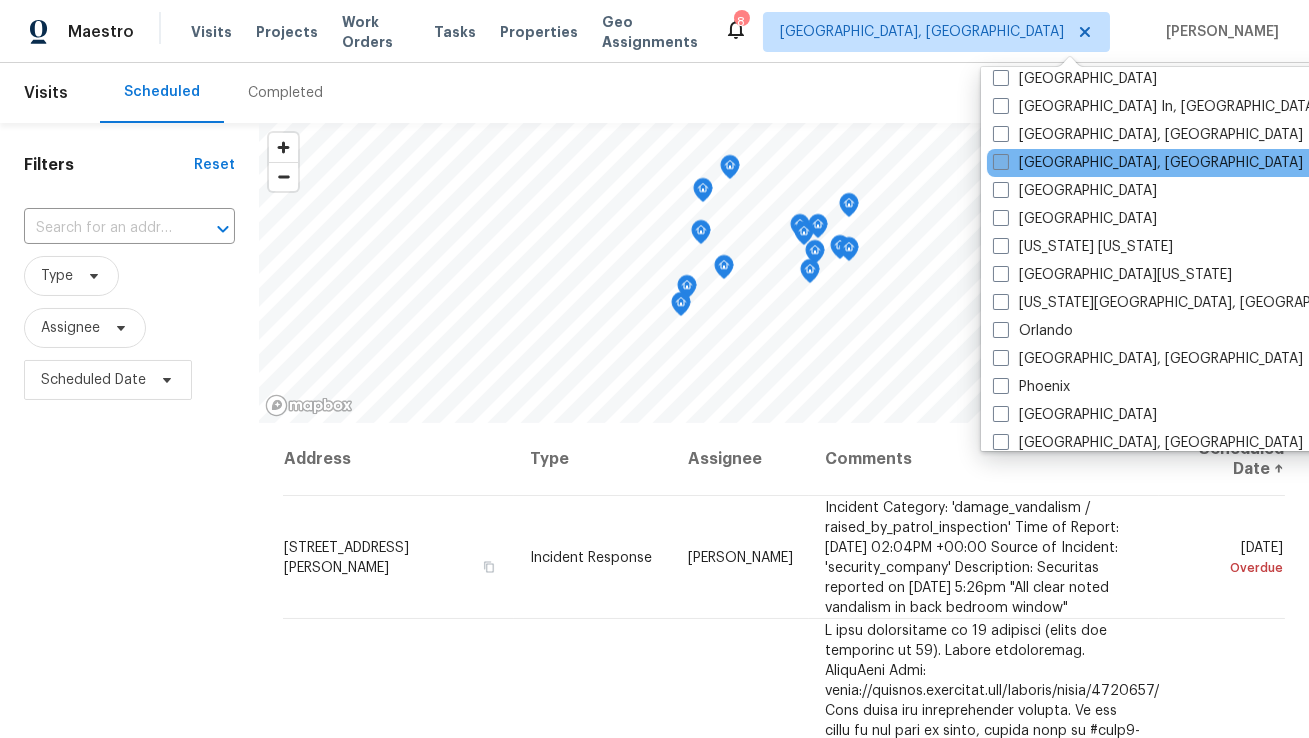 click on "[GEOGRAPHIC_DATA], [GEOGRAPHIC_DATA]" at bounding box center (1148, 163) 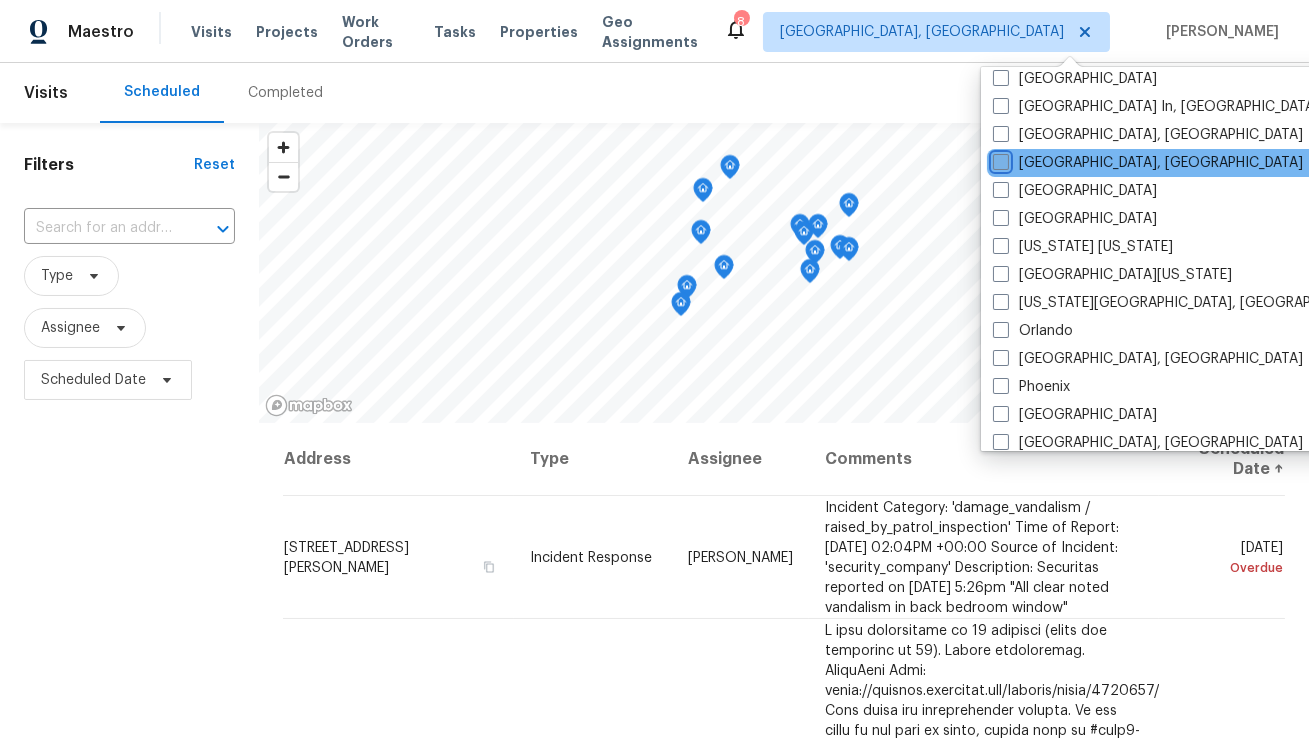 click on "[GEOGRAPHIC_DATA], [GEOGRAPHIC_DATA]" at bounding box center (999, 159) 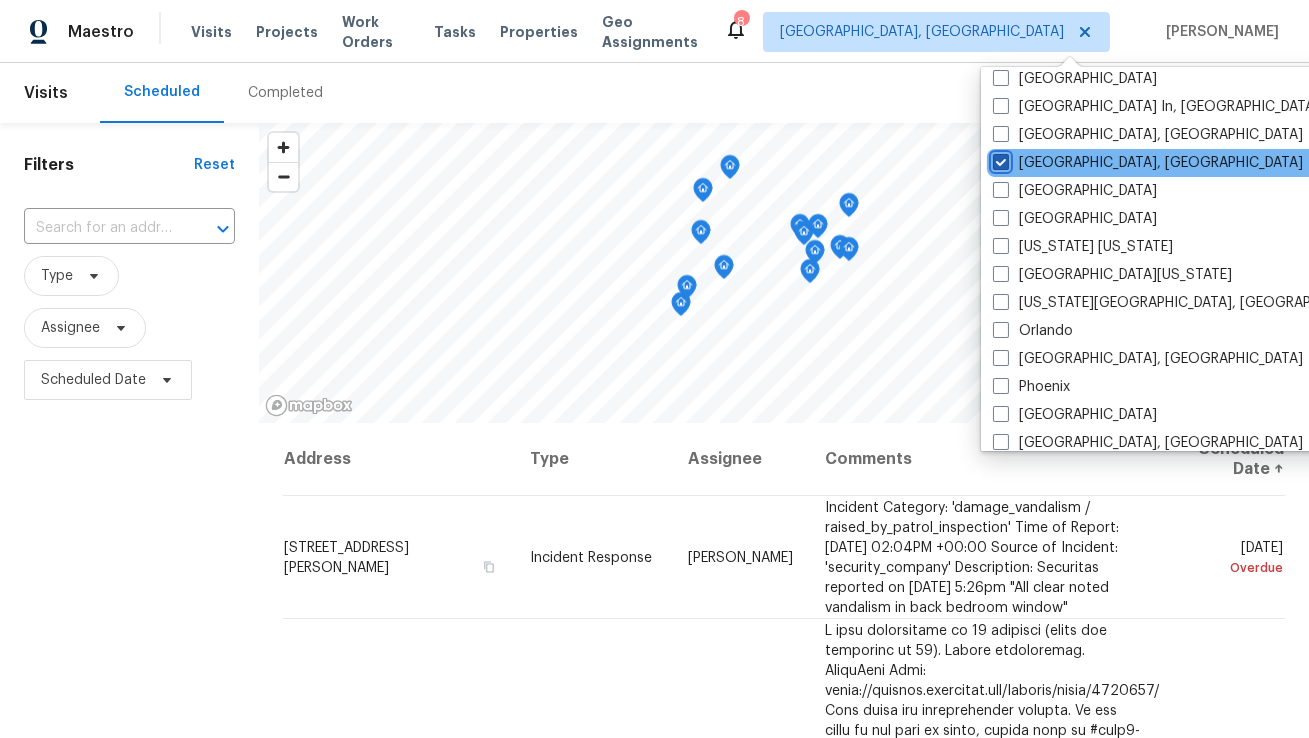 checkbox on "true" 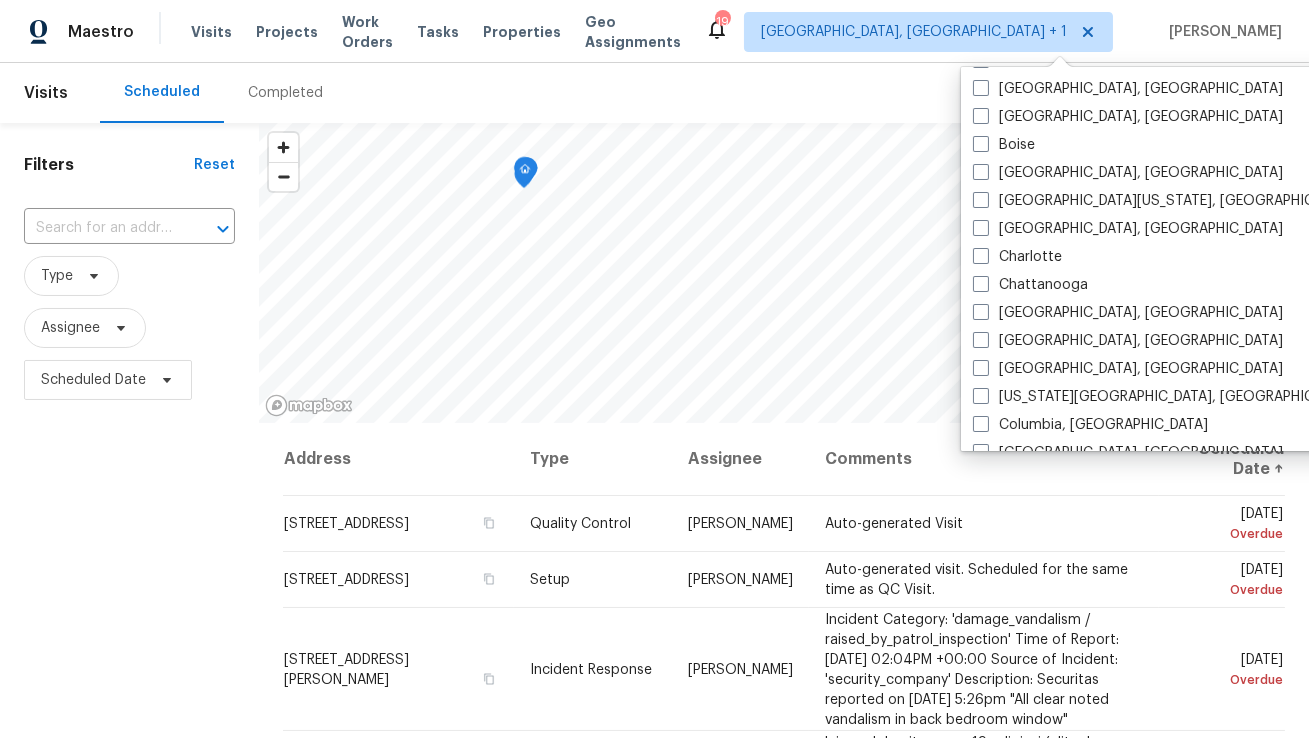 scroll, scrollTop: 0, scrollLeft: 0, axis: both 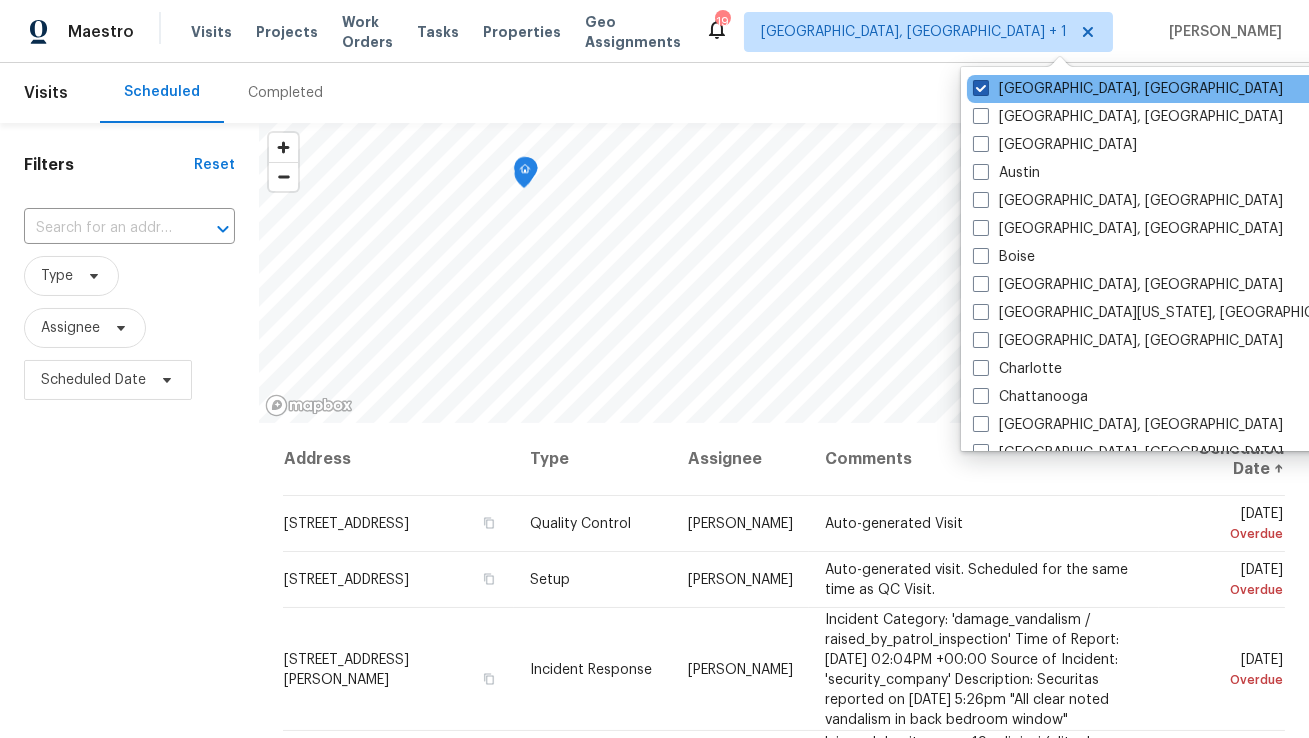 click on "[GEOGRAPHIC_DATA], [GEOGRAPHIC_DATA]" at bounding box center [1128, 89] 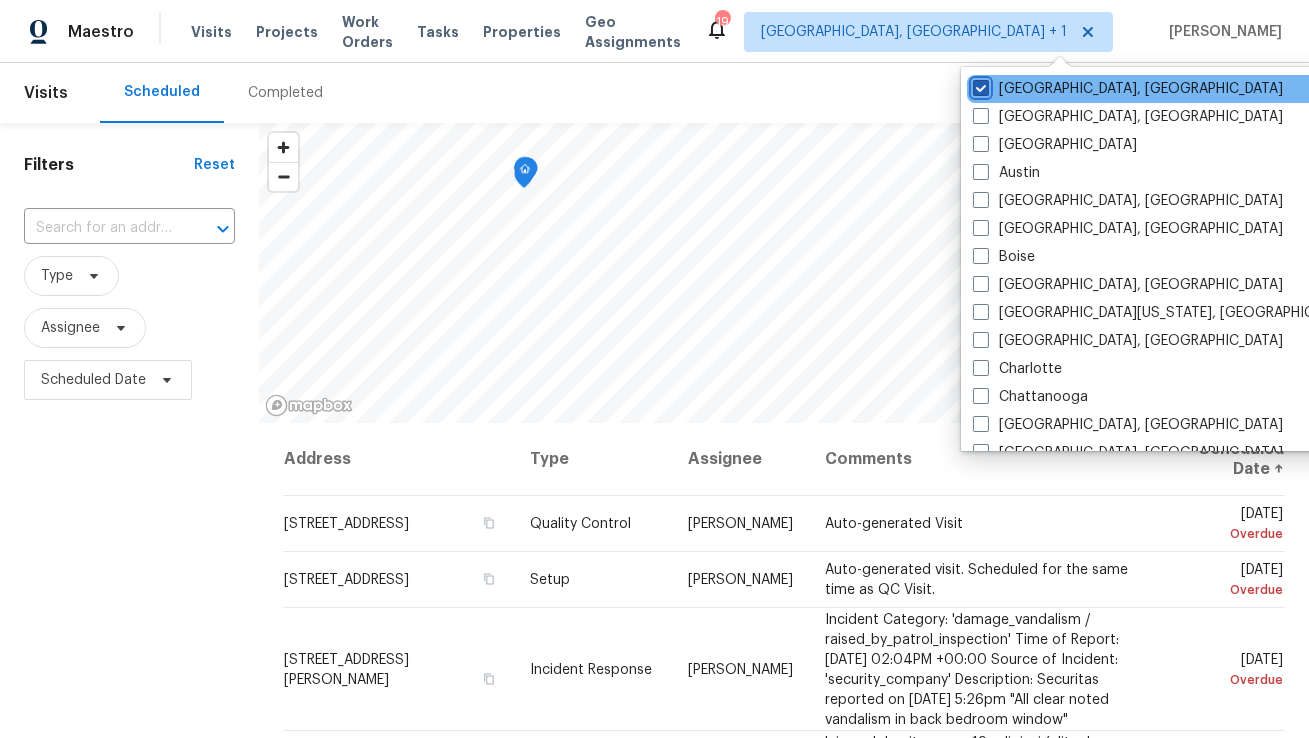 click on "[GEOGRAPHIC_DATA], [GEOGRAPHIC_DATA]" at bounding box center [979, 85] 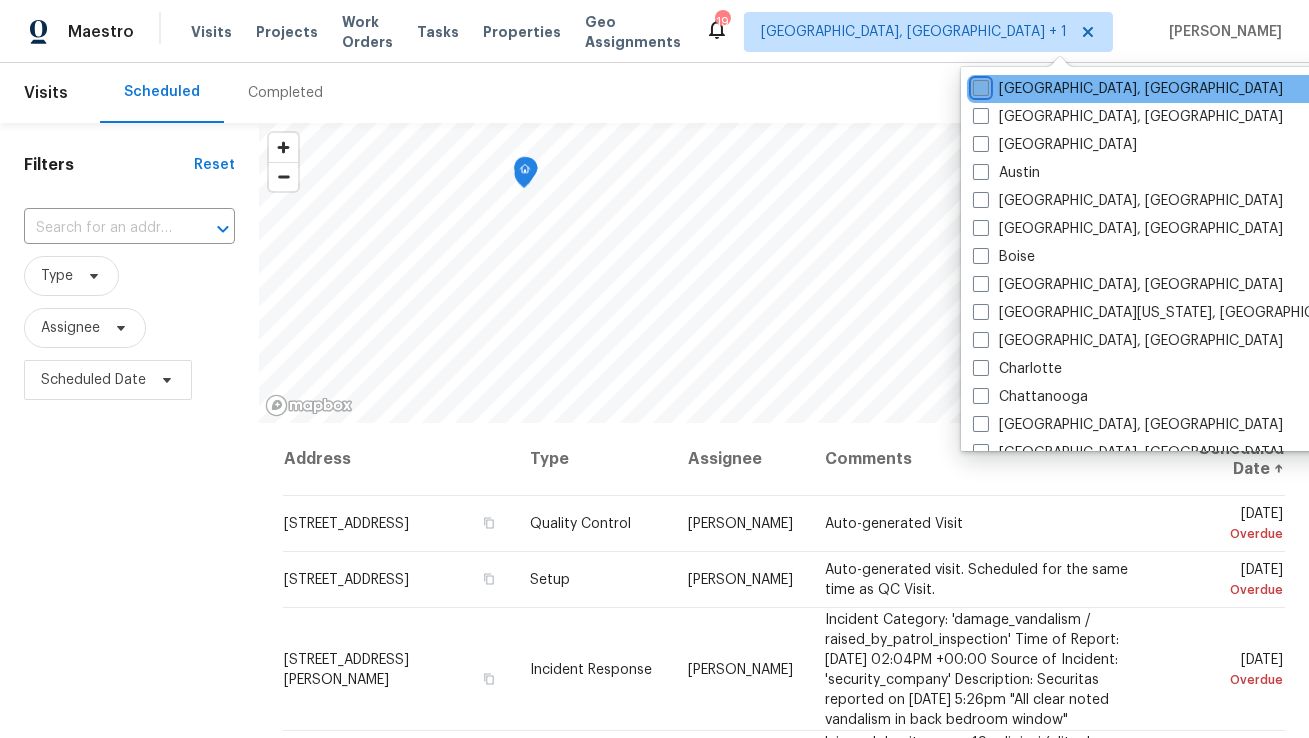 checkbox on "false" 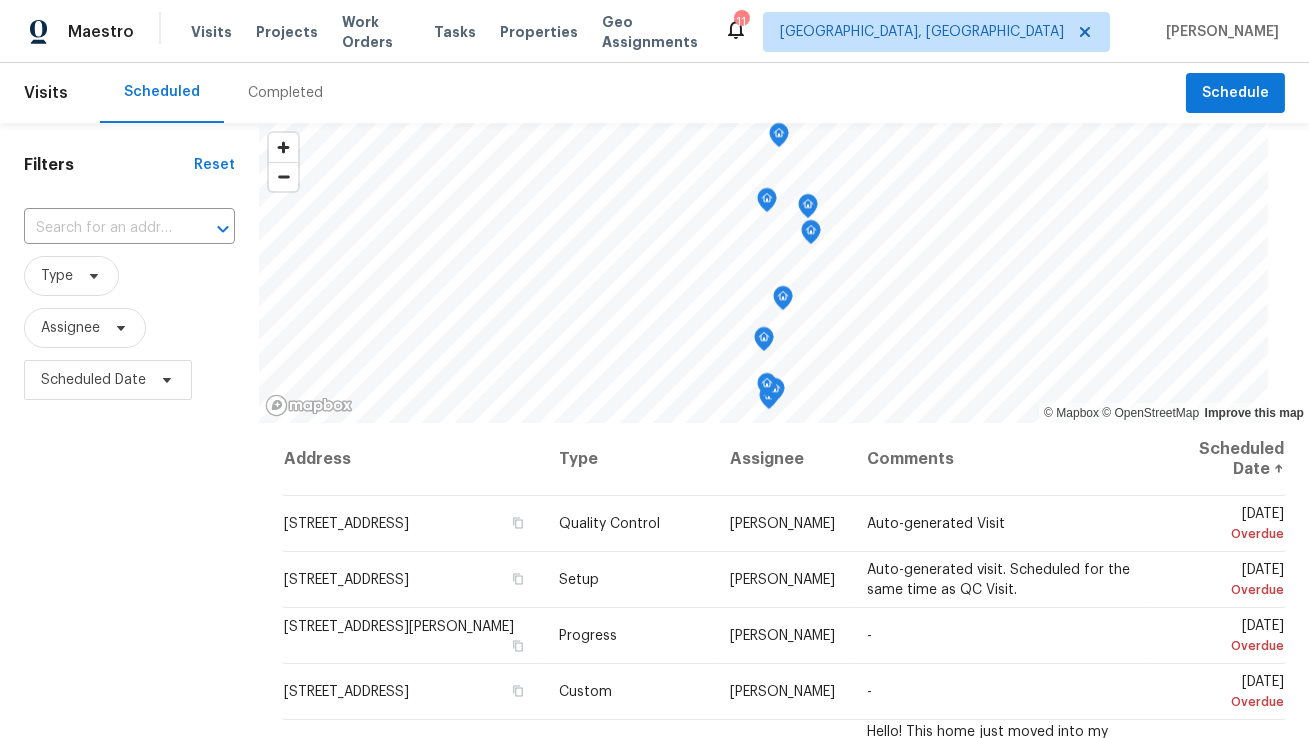 click on "​" at bounding box center (129, 228) 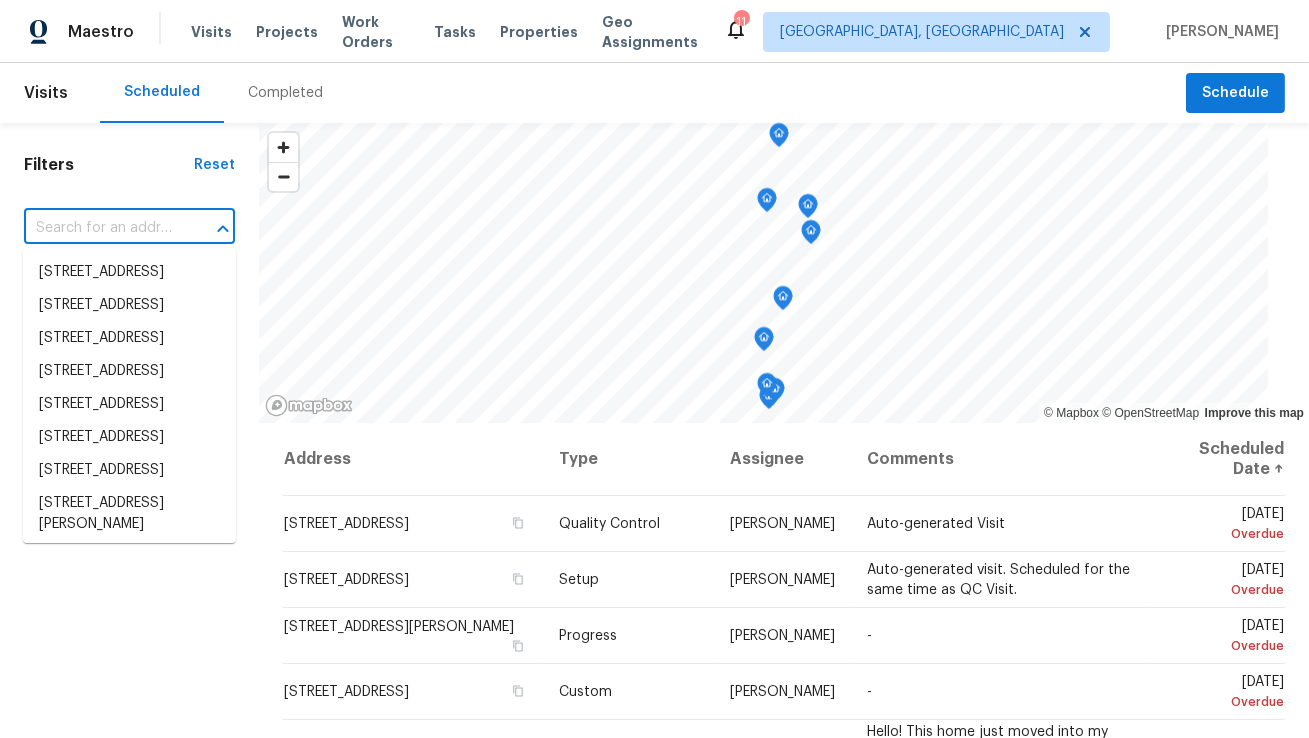 paste on "[STREET_ADDRESS]" 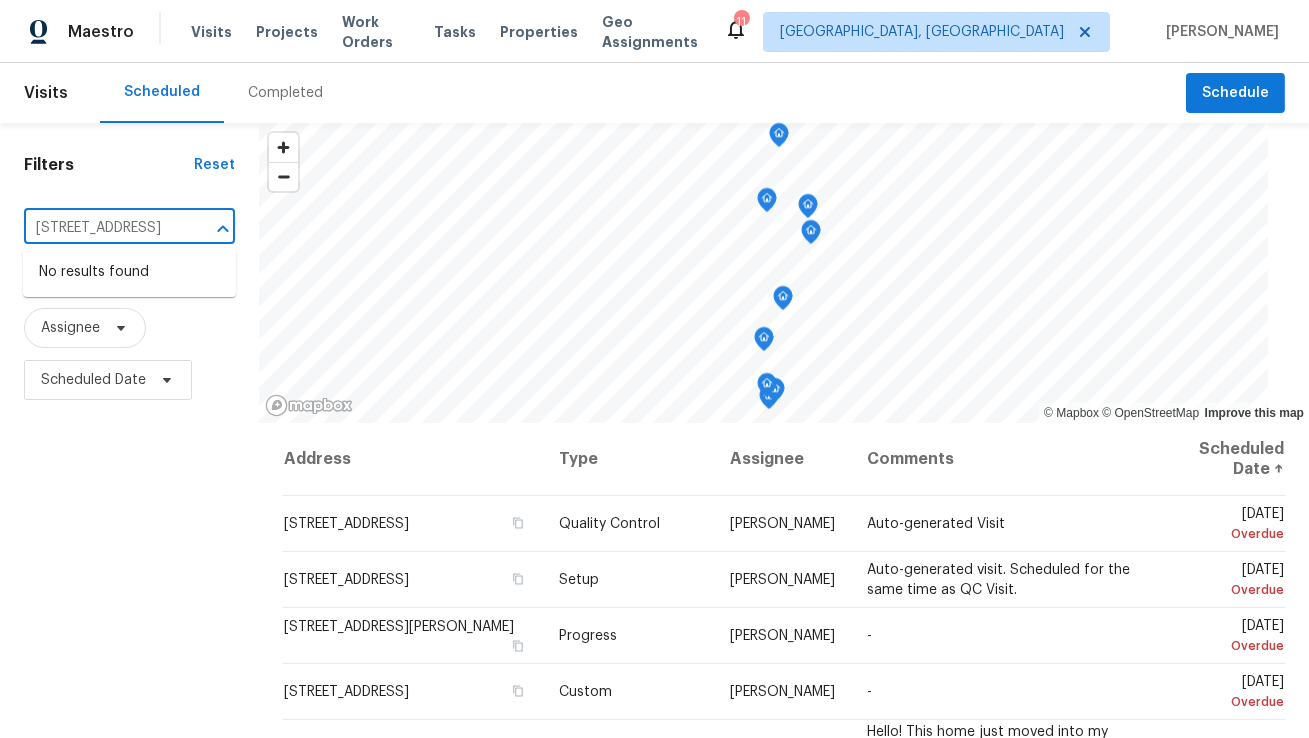 type on "[STREET_ADDRESS]" 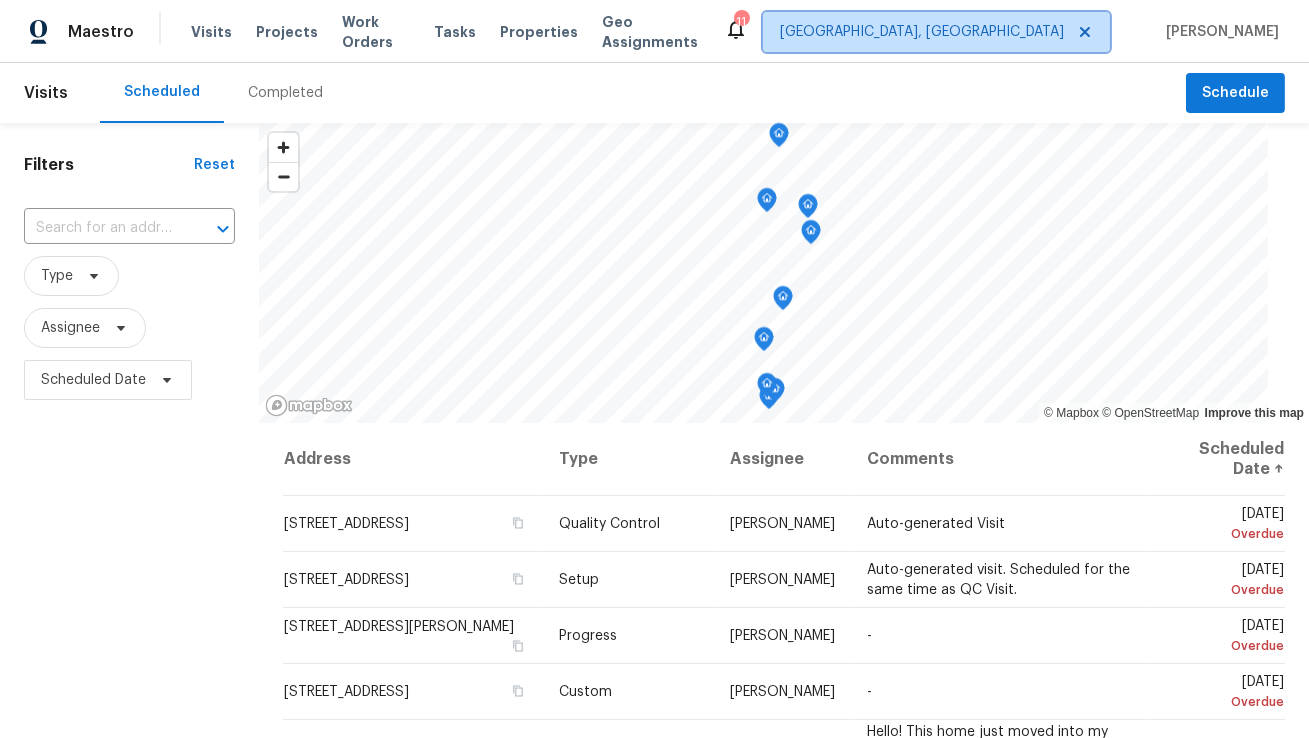 click on "[GEOGRAPHIC_DATA], [GEOGRAPHIC_DATA]" at bounding box center (922, 32) 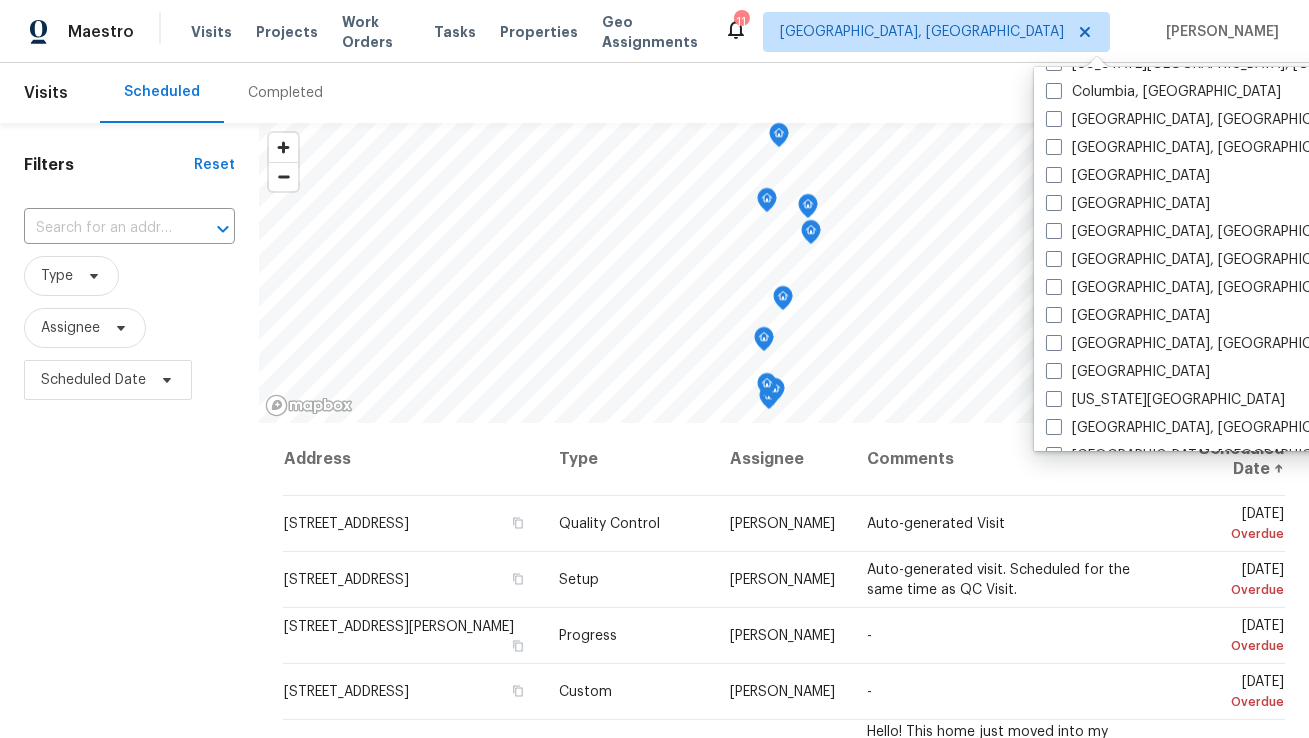 scroll, scrollTop: 471, scrollLeft: 0, axis: vertical 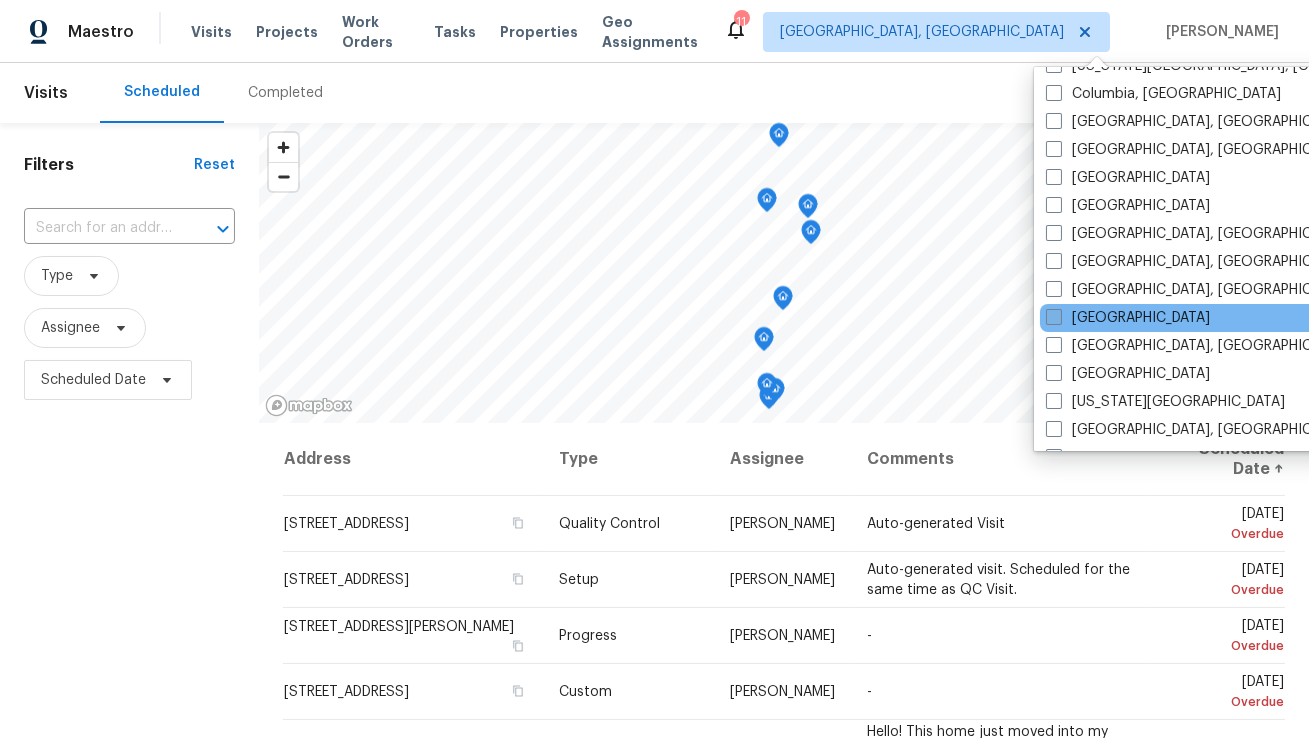 click at bounding box center [1054, 317] 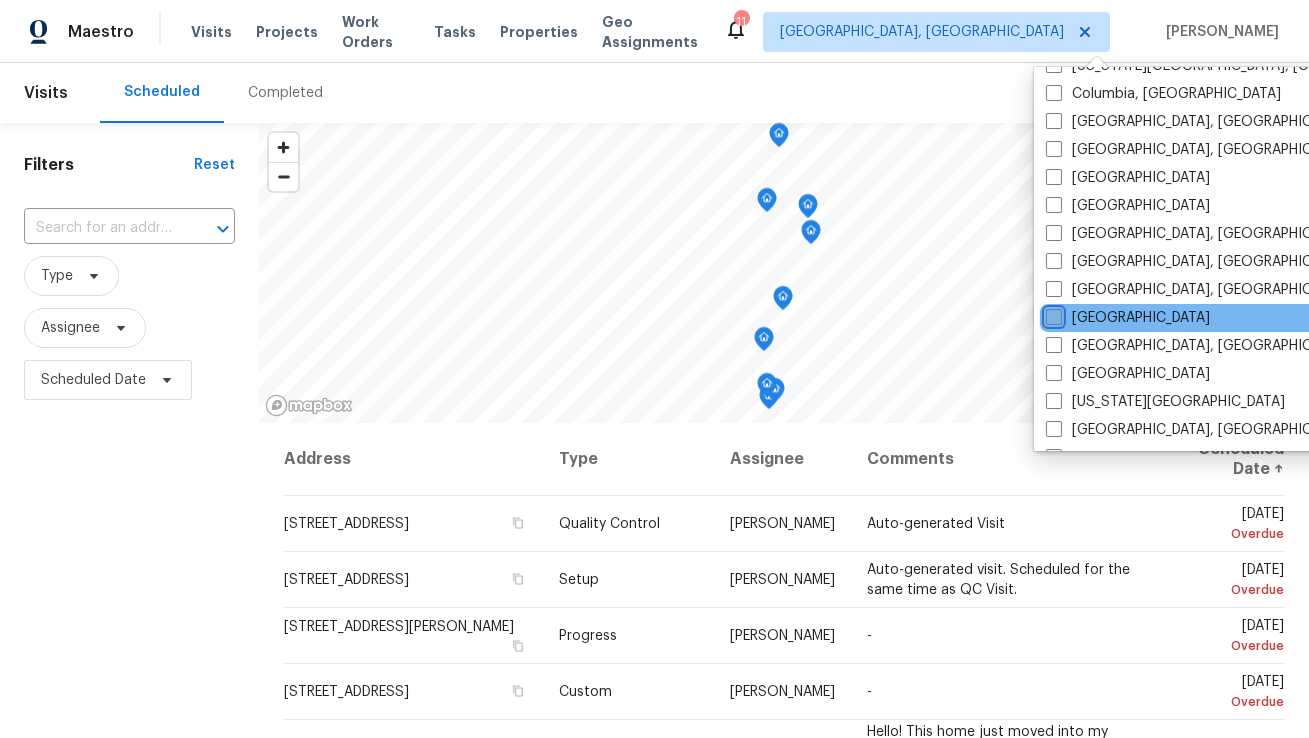 click on "[GEOGRAPHIC_DATA]" at bounding box center [1052, 314] 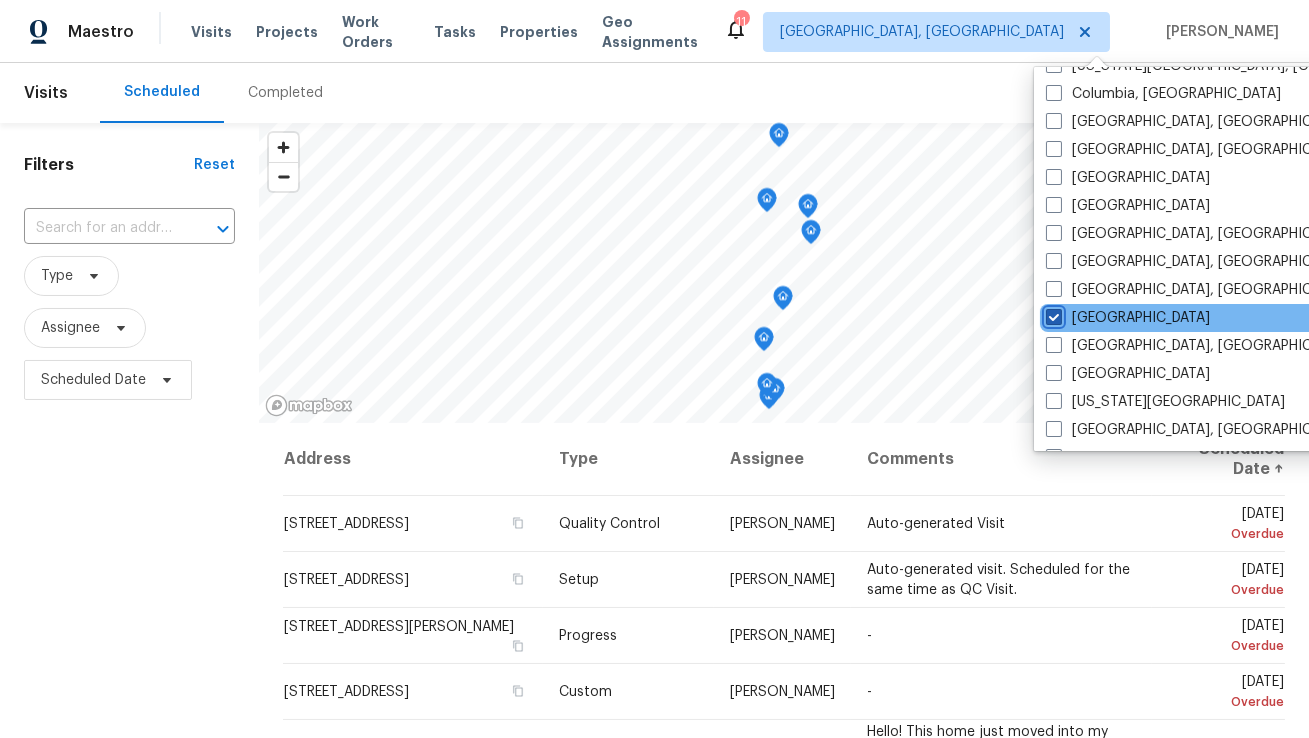 checkbox on "true" 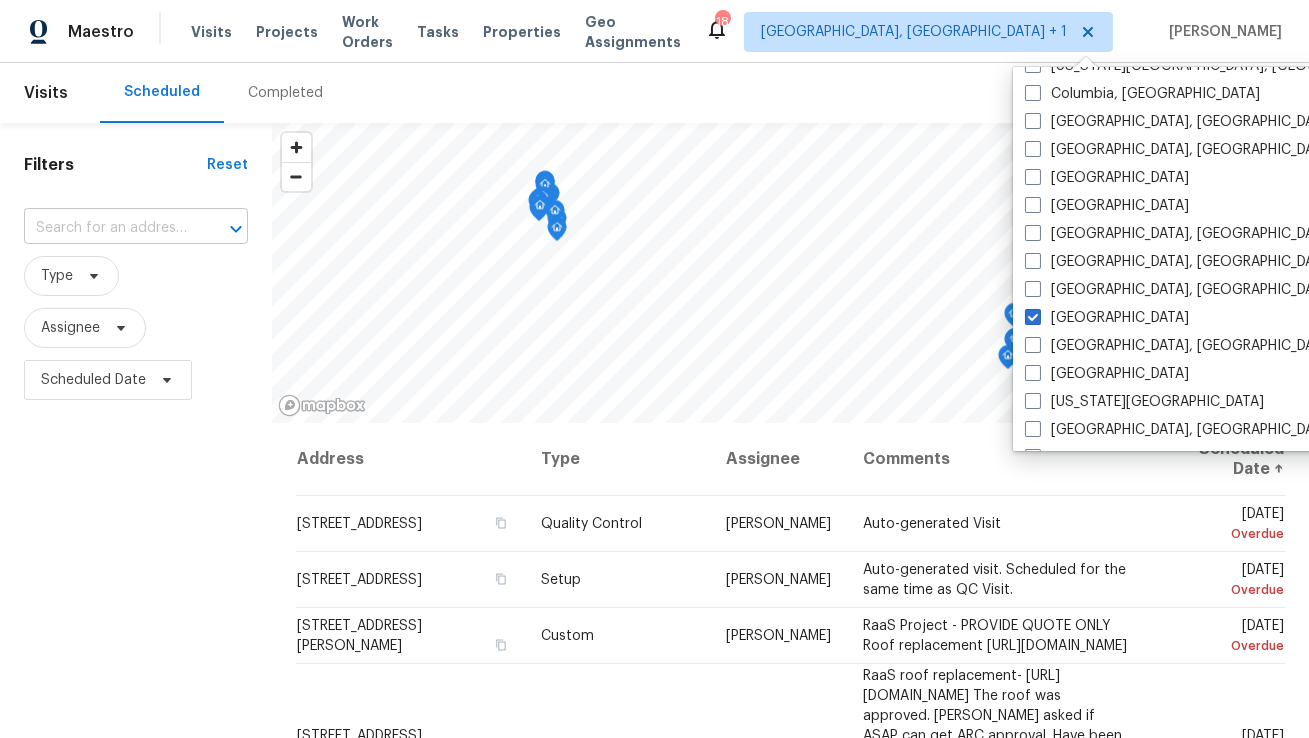 click at bounding box center (108, 228) 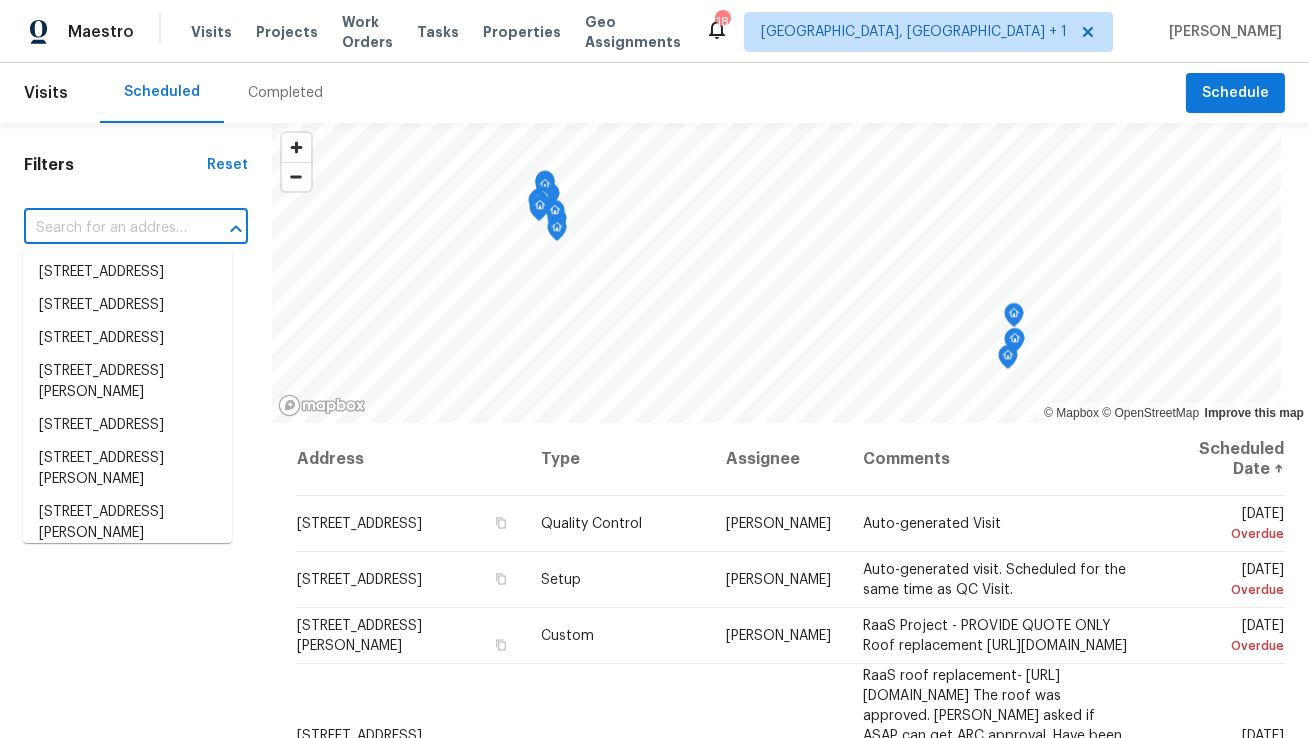 paste on "[STREET_ADDRESS]" 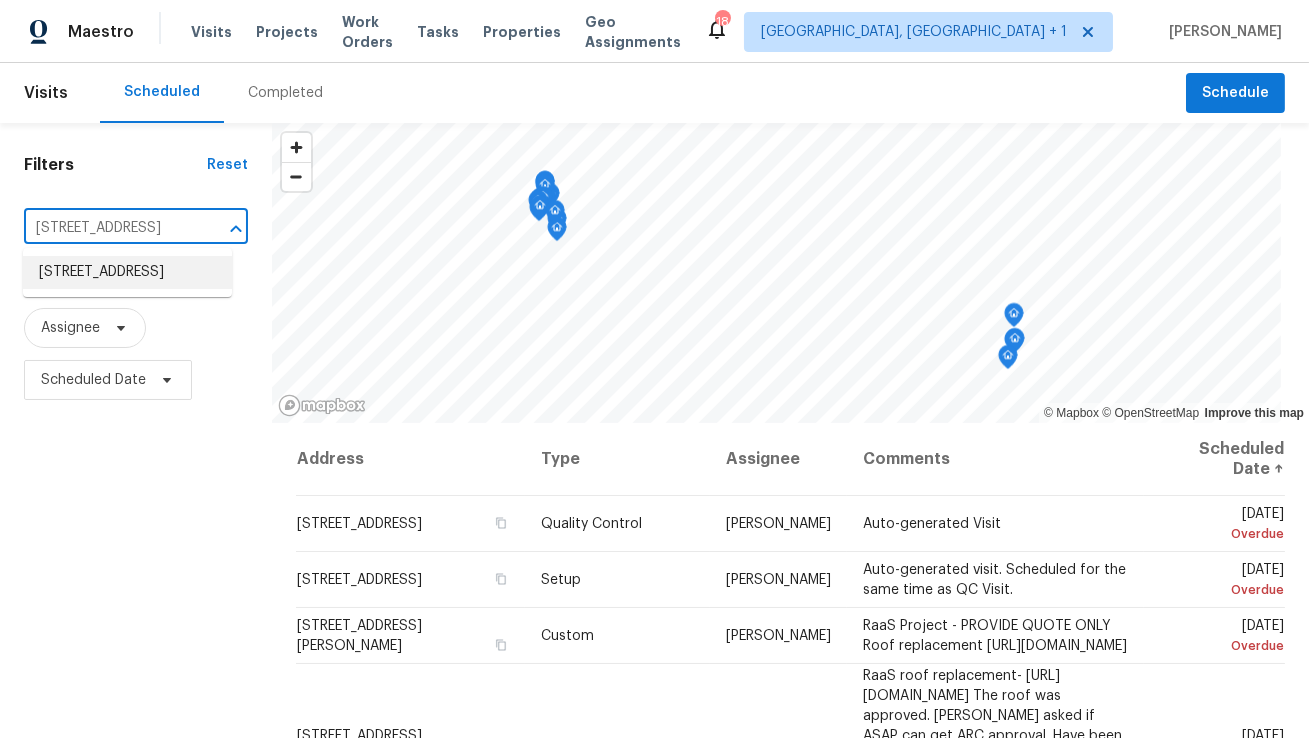 click on "[STREET_ADDRESS]" at bounding box center (127, 272) 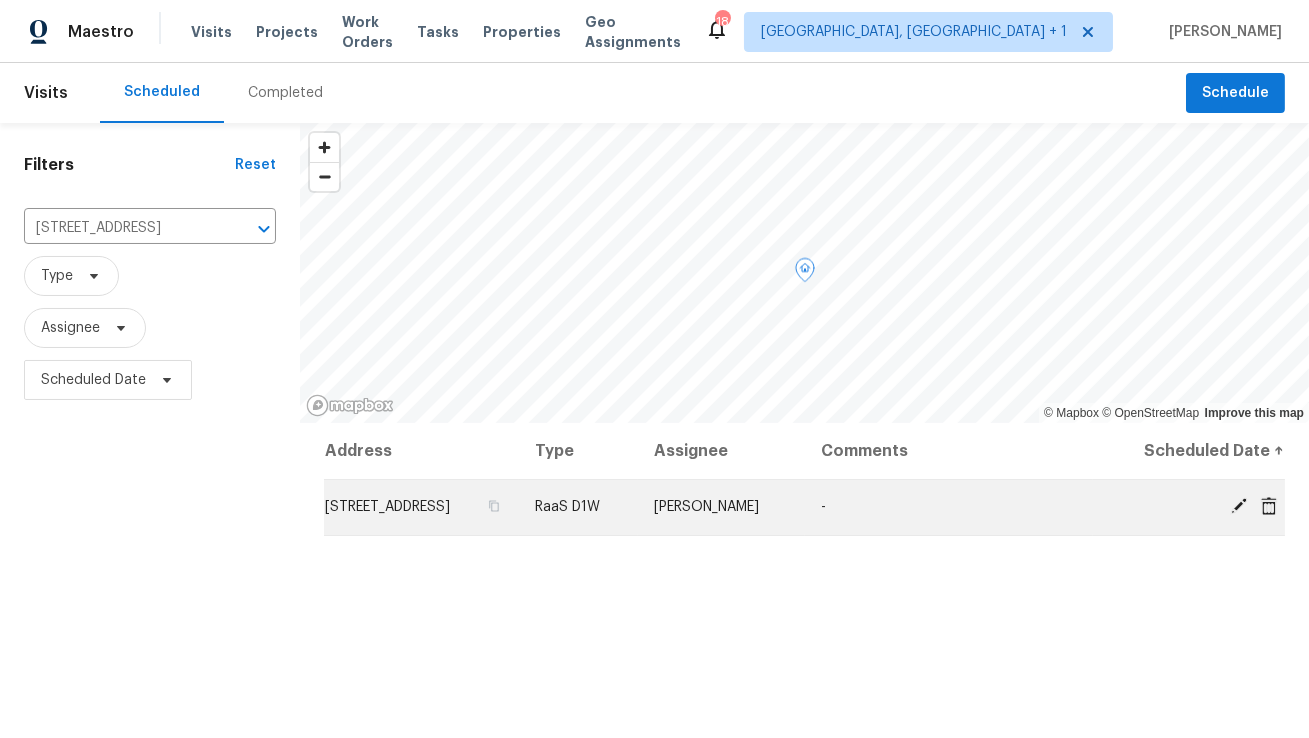 click 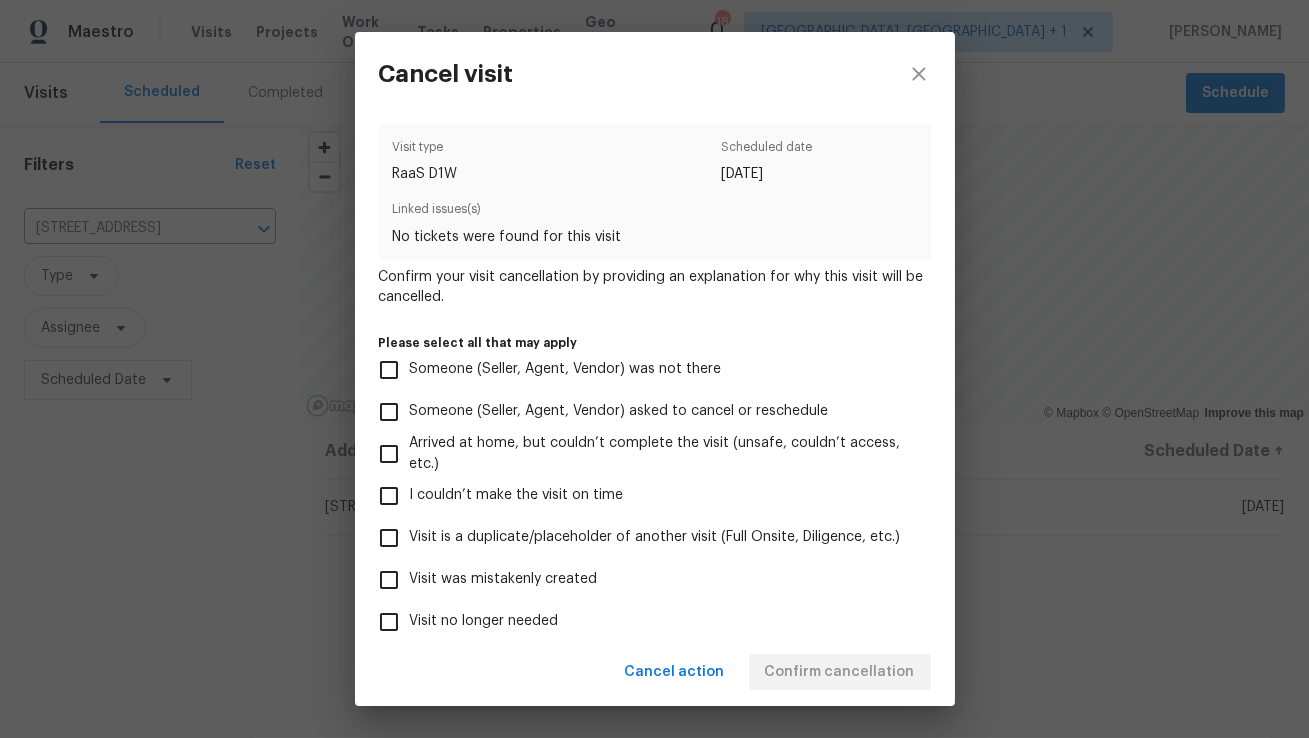 click on "Visit was mistakenly created" at bounding box center (504, 579) 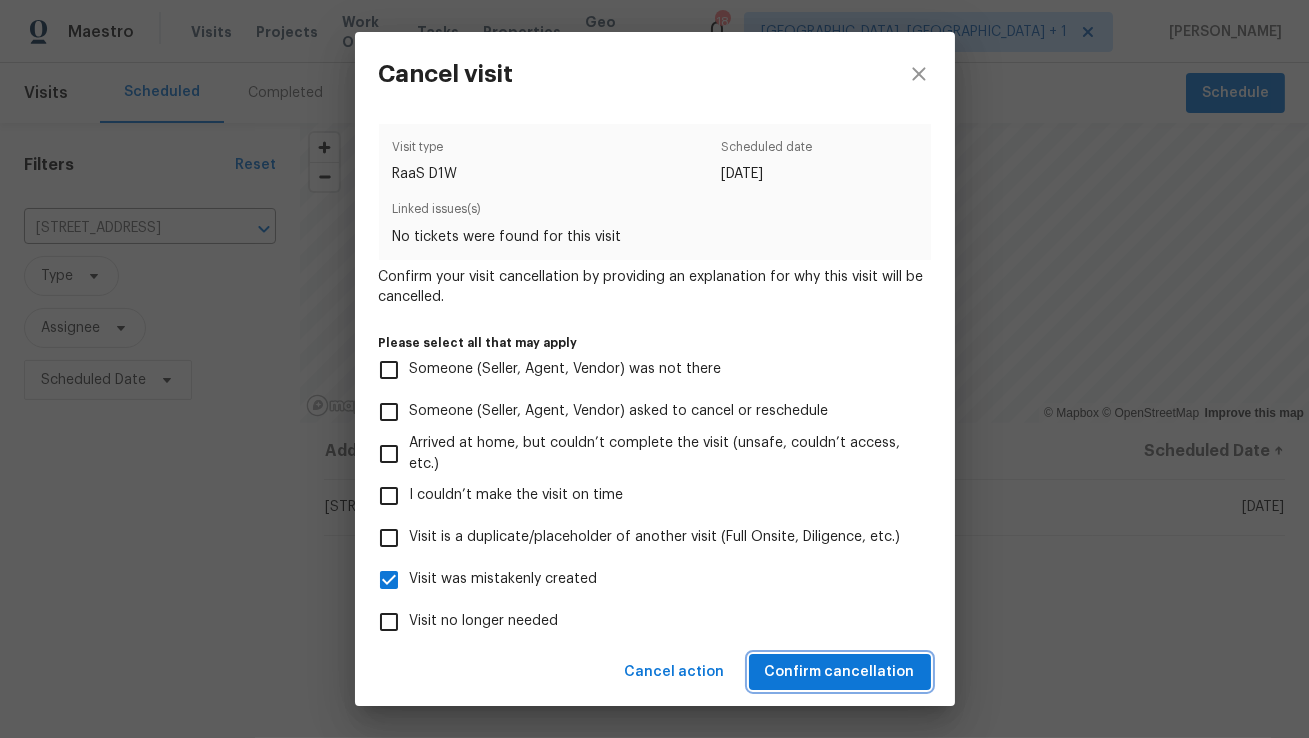 click on "Confirm cancellation" at bounding box center (840, 672) 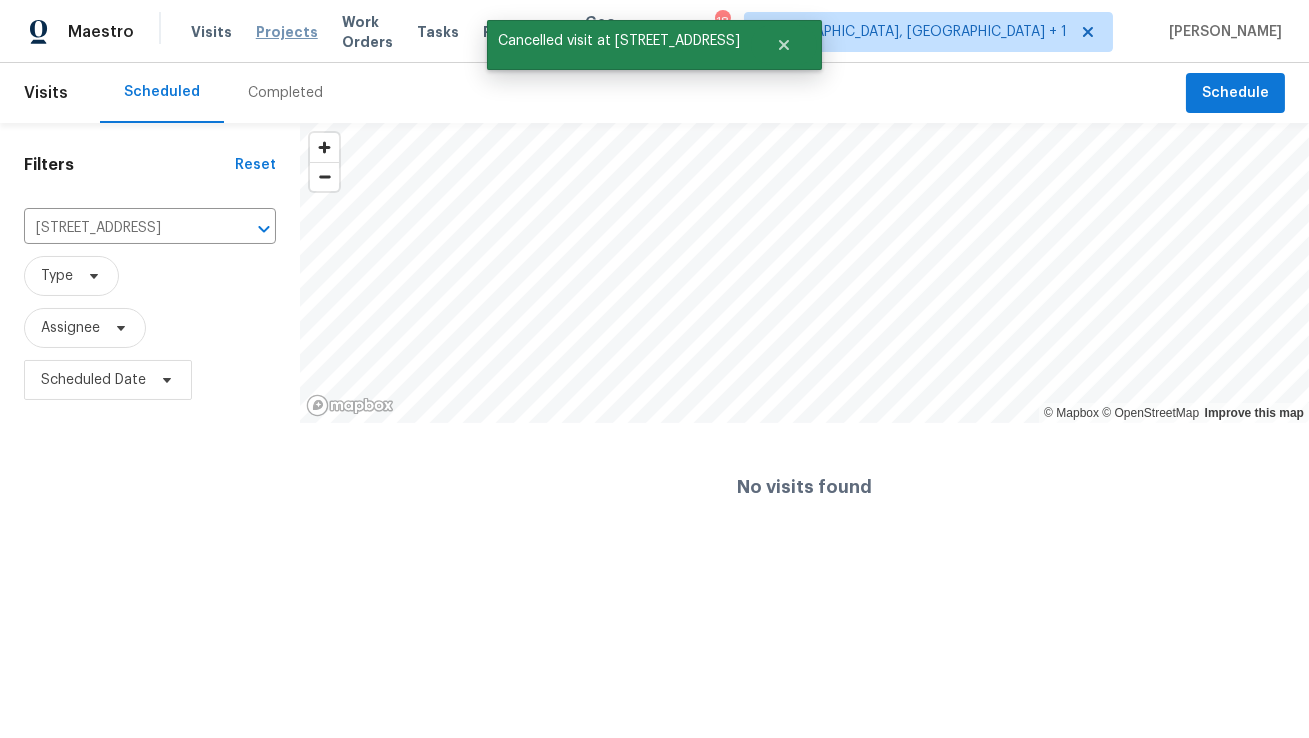 click on "Projects" at bounding box center [287, 32] 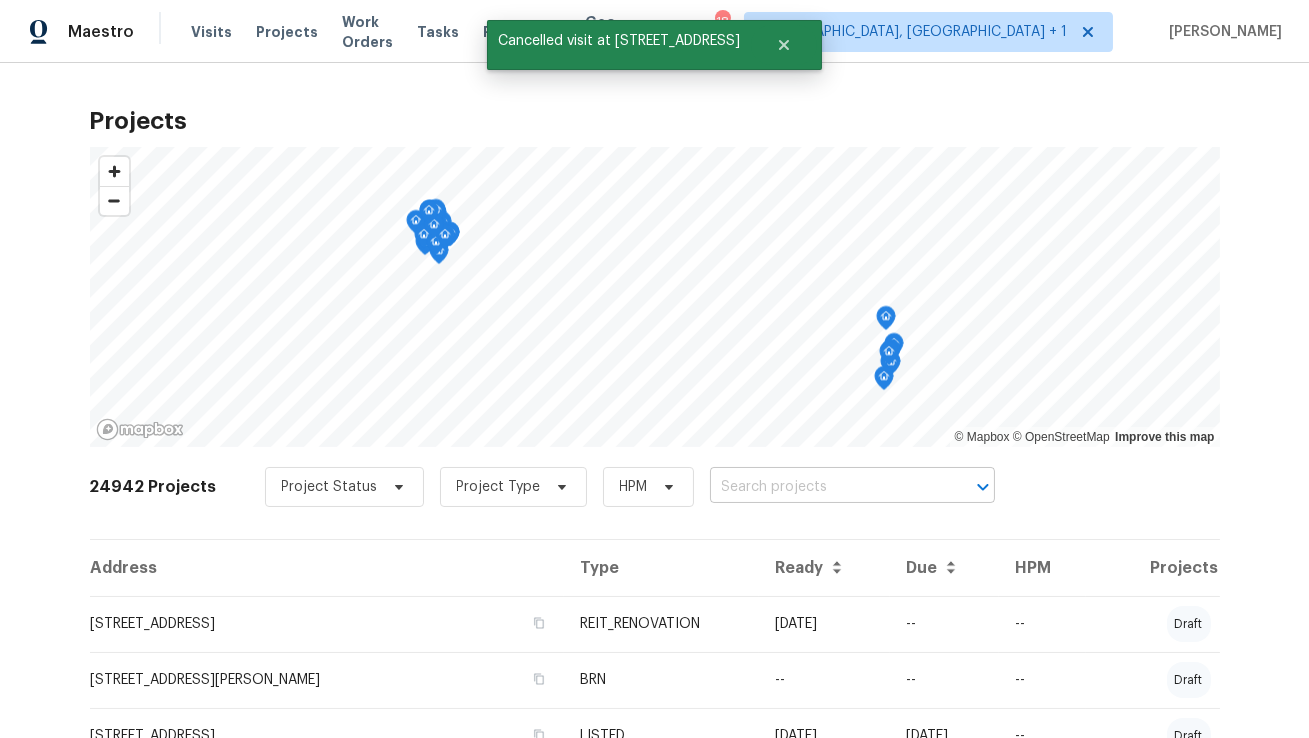 click at bounding box center [824, 487] 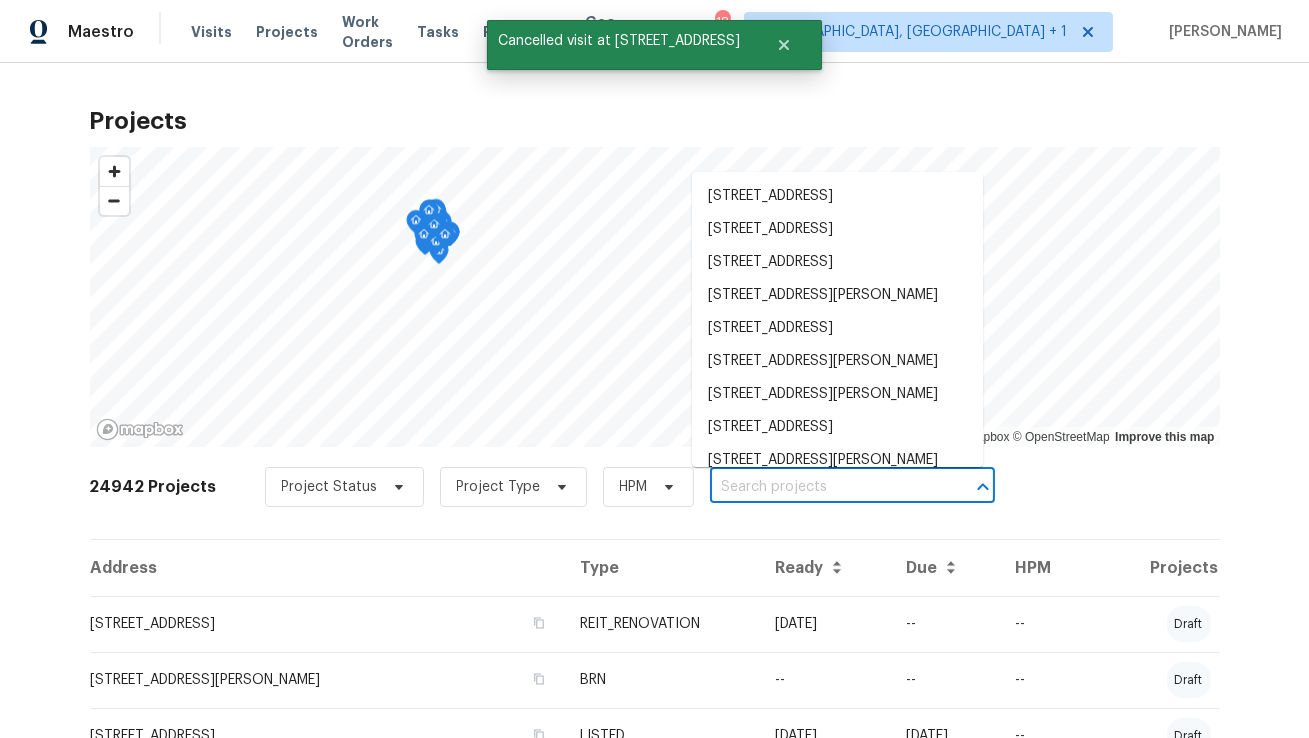 paste on "[STREET_ADDRESS]" 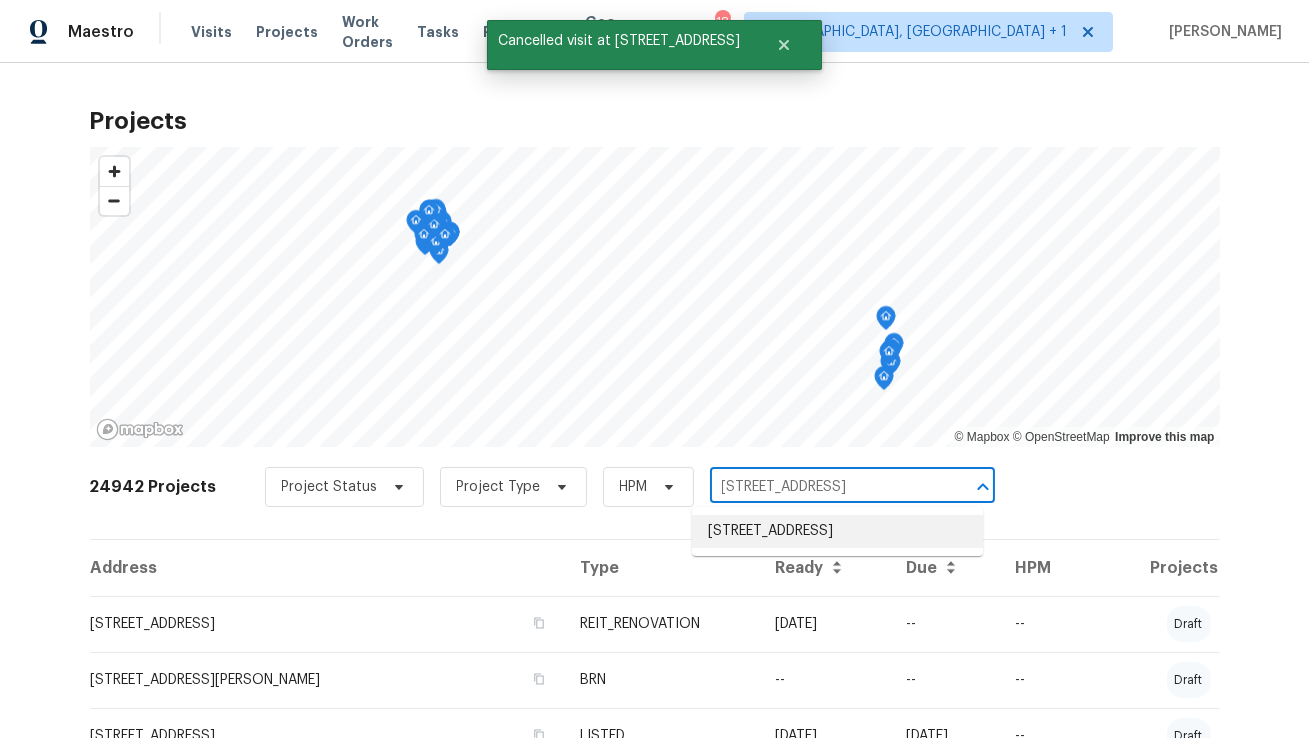 click on "[STREET_ADDRESS]" at bounding box center (837, 531) 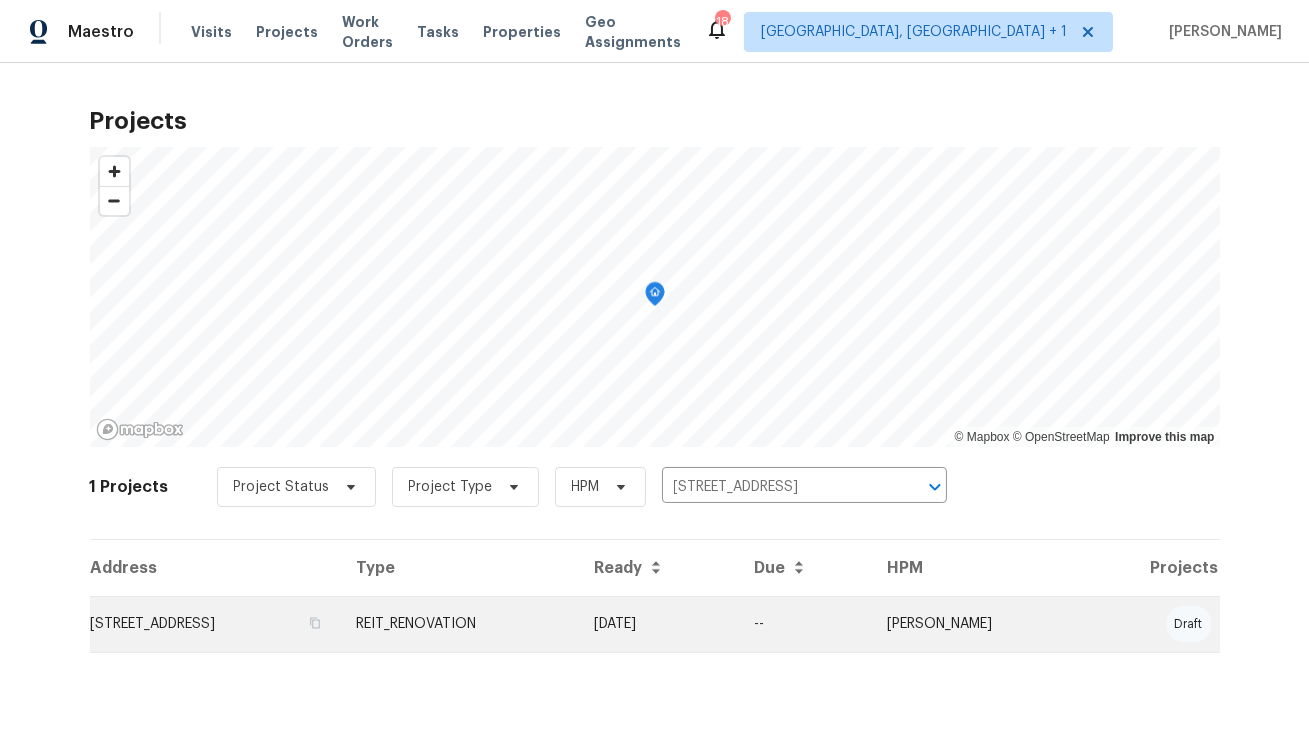 click on "[STREET_ADDRESS]" at bounding box center (215, 624) 